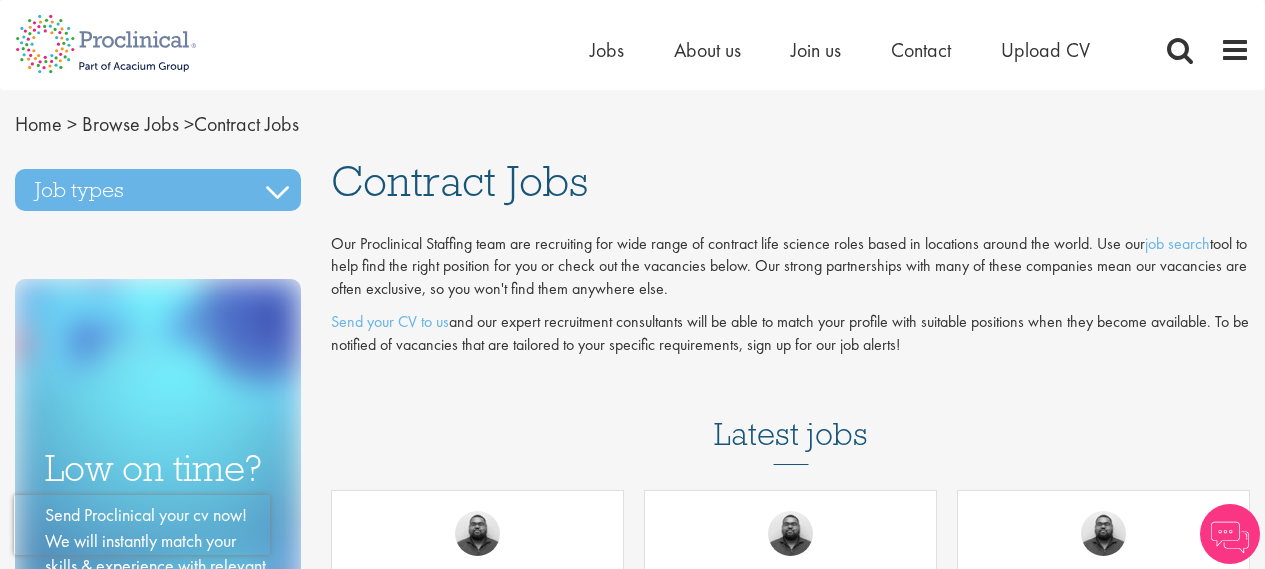 scroll, scrollTop: 0, scrollLeft: 0, axis: both 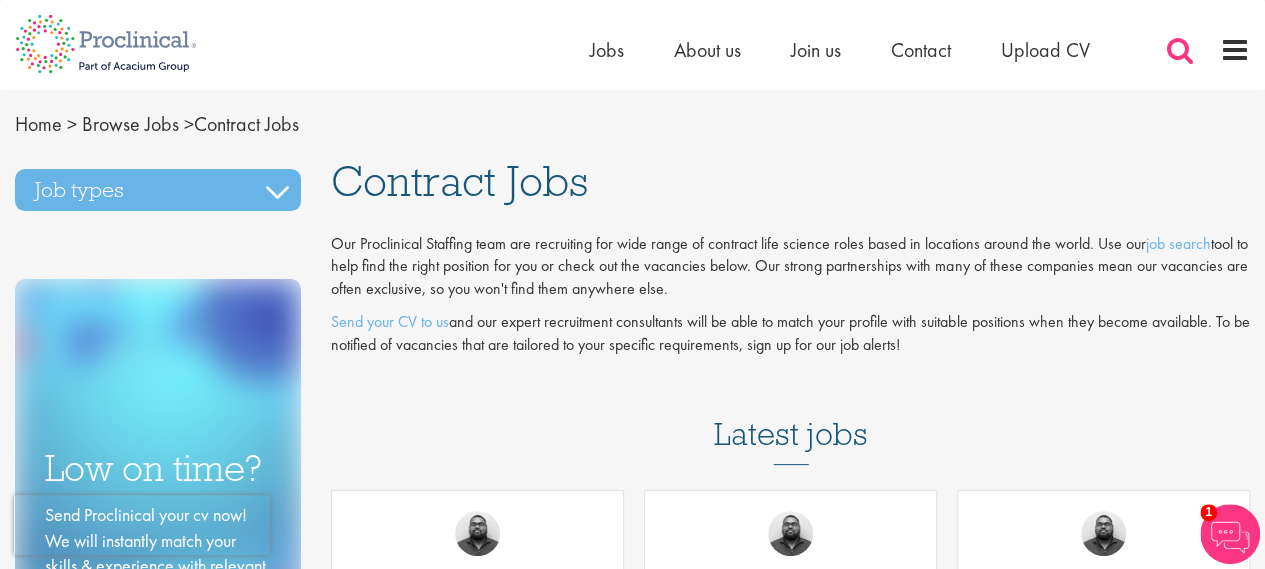 click at bounding box center [1180, 50] 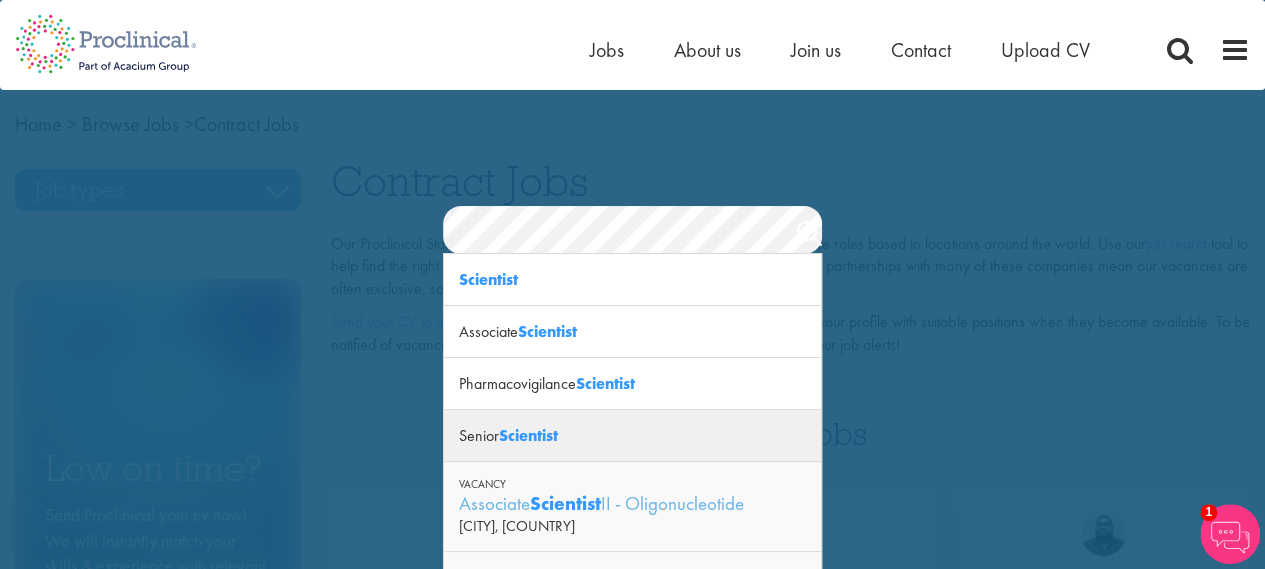 click on "This website uses cookies. By continuing to use this site, you are giving your consent to cookies being used. See our  Privacy policy  for more info.
Home
Jobs
About us
Join us
Contact
Upload CV
>" at bounding box center [632, 1636] 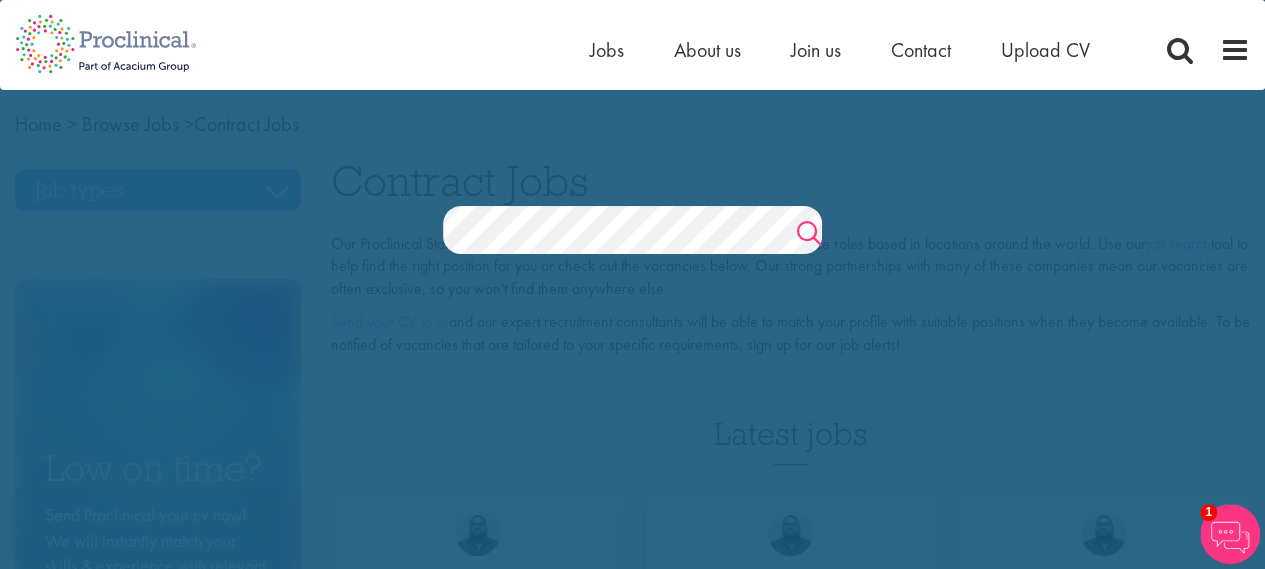 click on "Search" at bounding box center [809, 236] 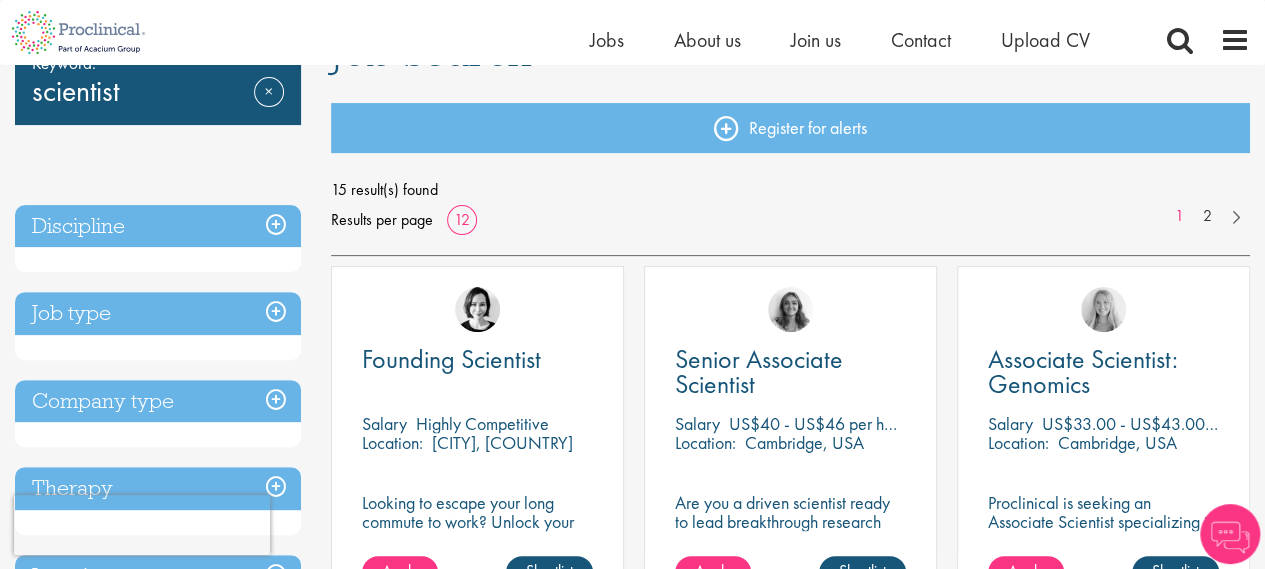 scroll, scrollTop: 212, scrollLeft: 0, axis: vertical 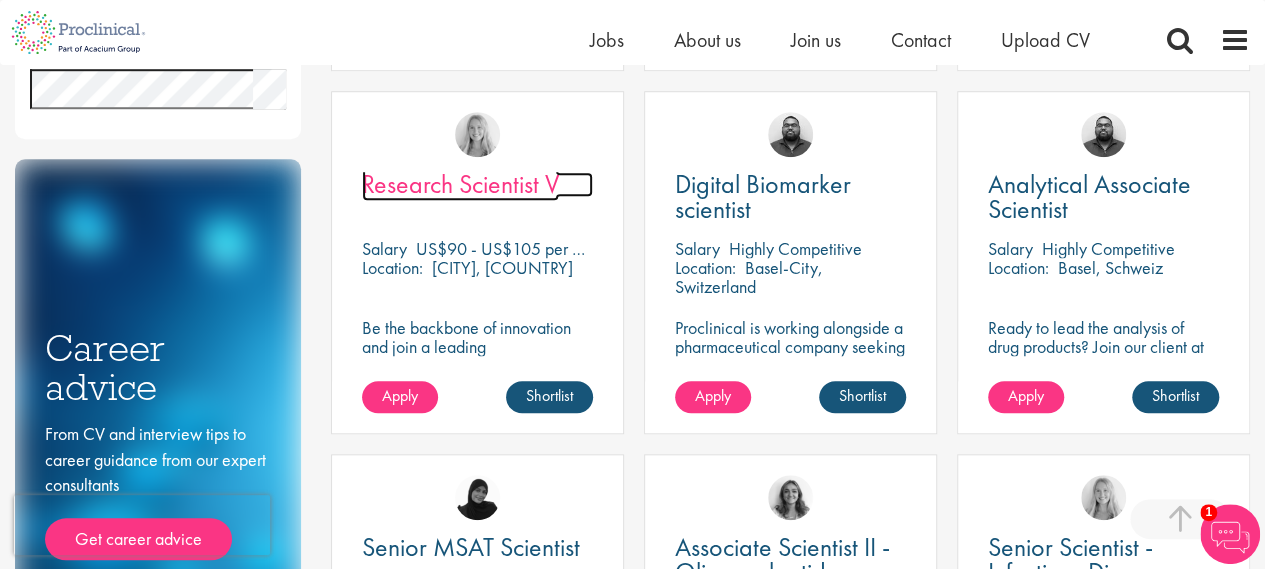 click on "Research Scientist V" at bounding box center [460, 184] 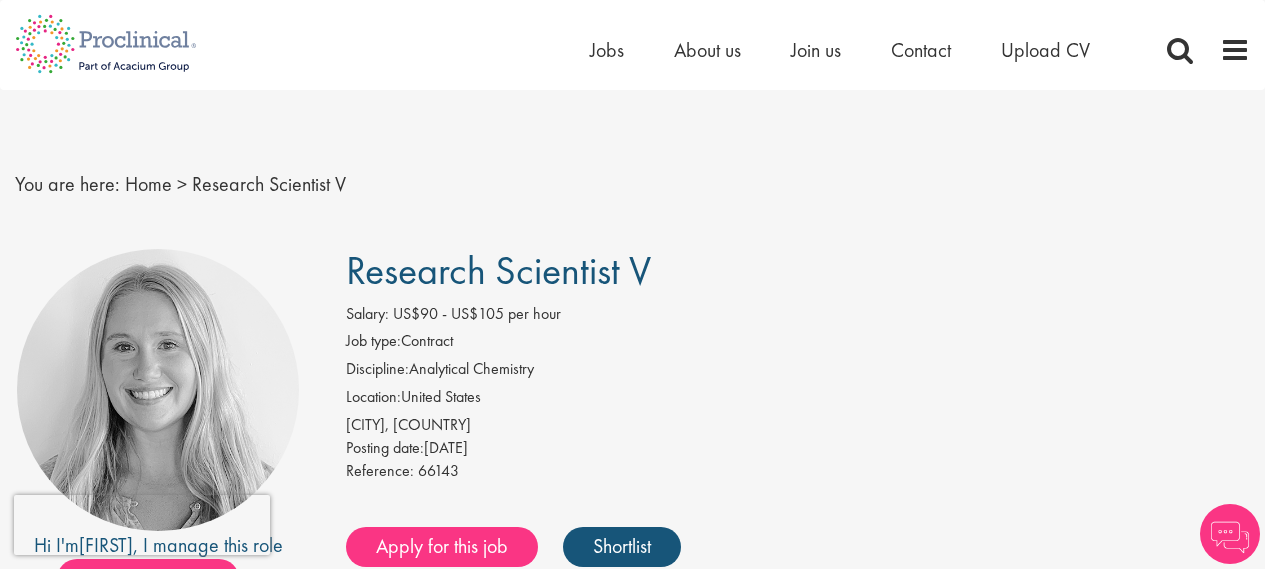scroll, scrollTop: 0, scrollLeft: 0, axis: both 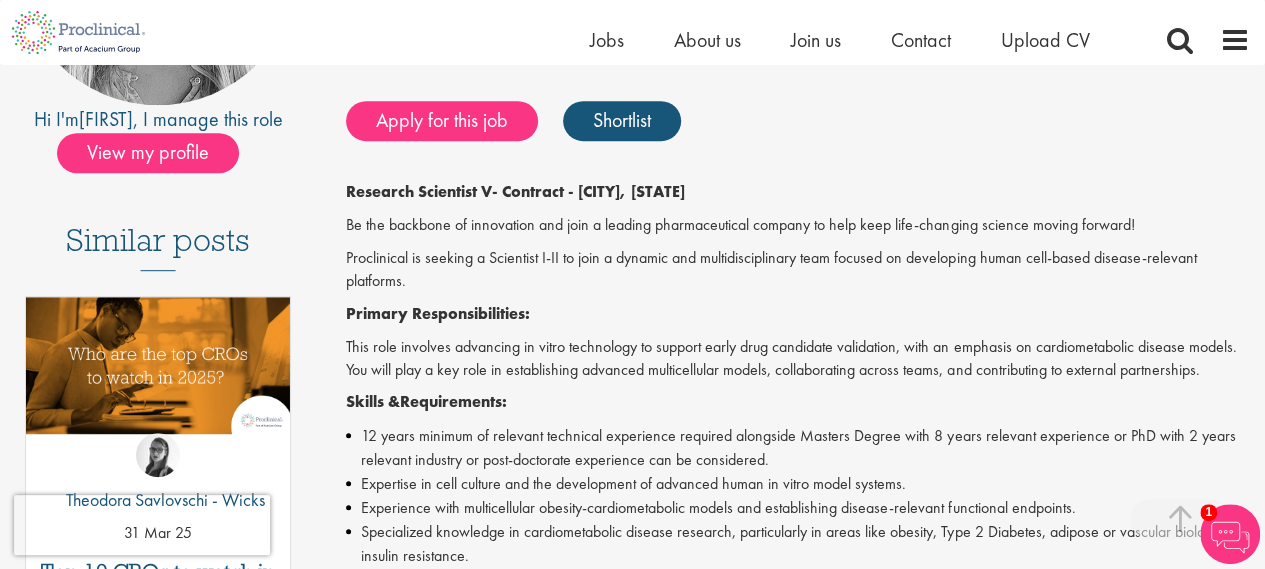 click on "This role involves advancing in vitro technology to support early drug candidate validation, with an emphasis on cardiometabolic disease models. You will play a key role in establishing advanced multicellular models, collaborating across teams, and contributing to external partnerships." at bounding box center [798, 359] 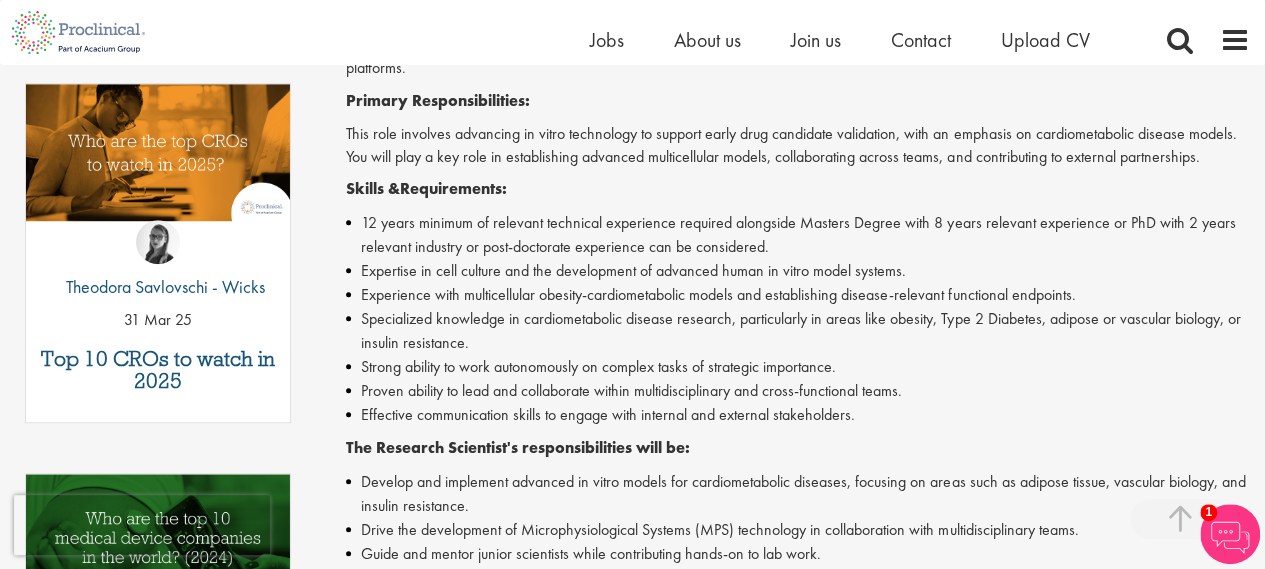 scroll, scrollTop: 603, scrollLeft: 0, axis: vertical 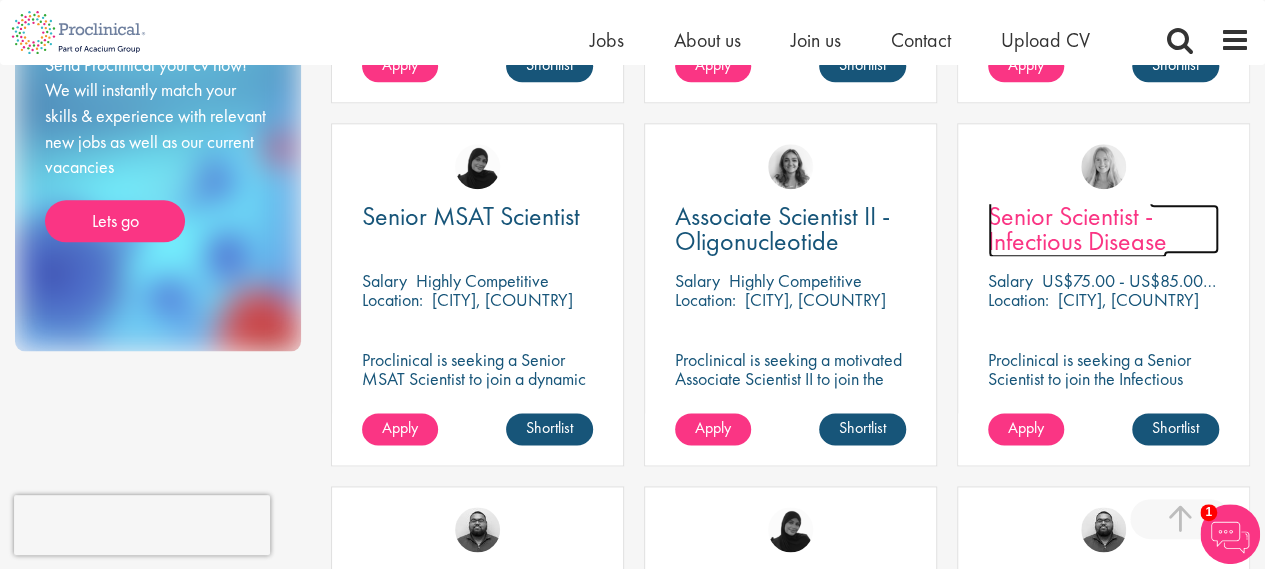 click on "Senior Scientist - Infectious Disease" at bounding box center (1077, 228) 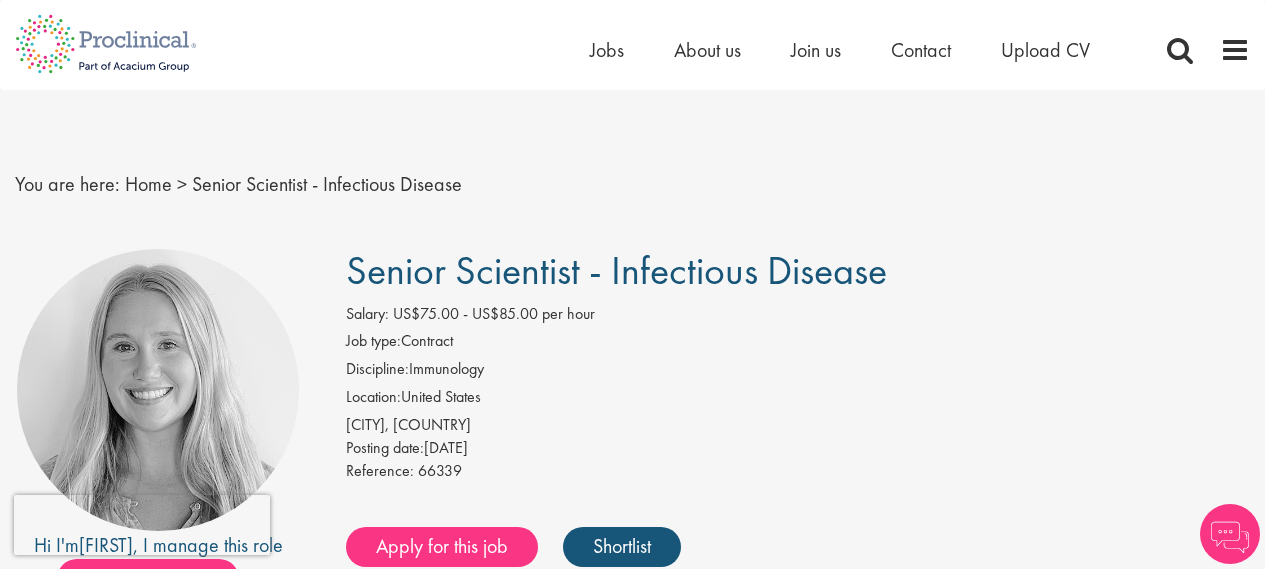 scroll, scrollTop: 0, scrollLeft: 0, axis: both 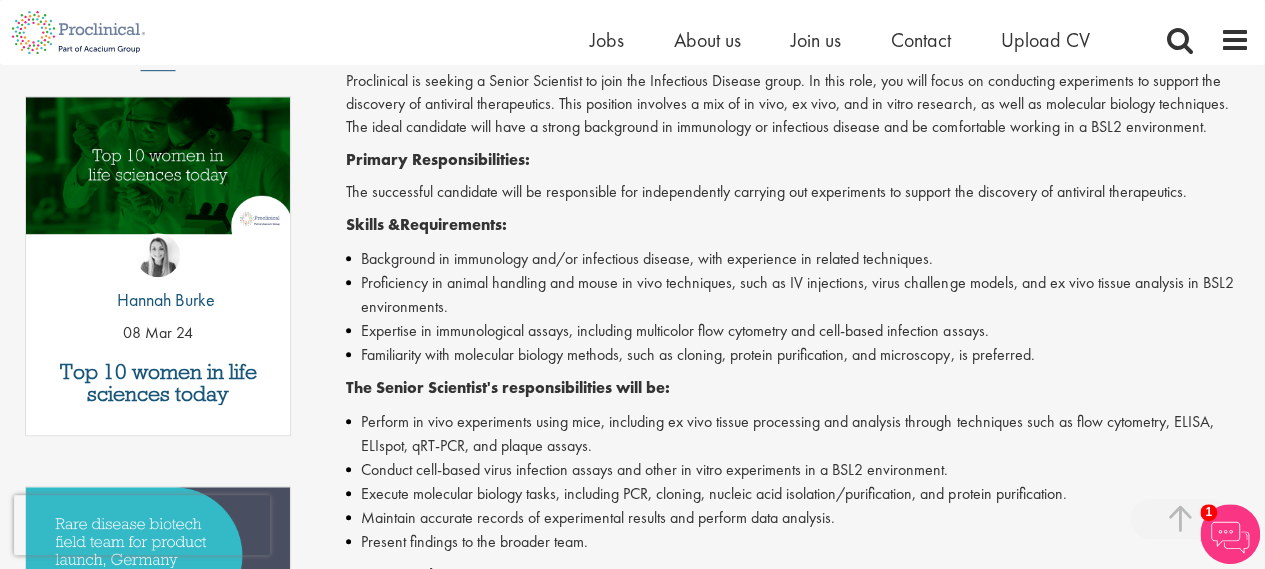 click on "Skills &  Requirements:" at bounding box center (798, 225) 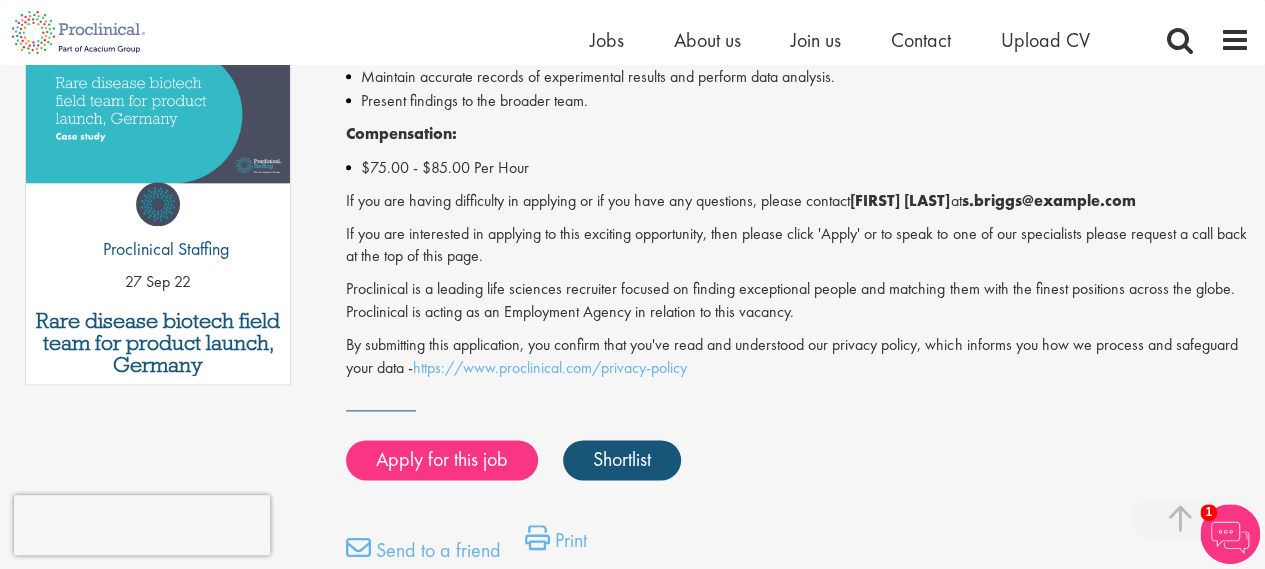 scroll, scrollTop: 1057, scrollLeft: 0, axis: vertical 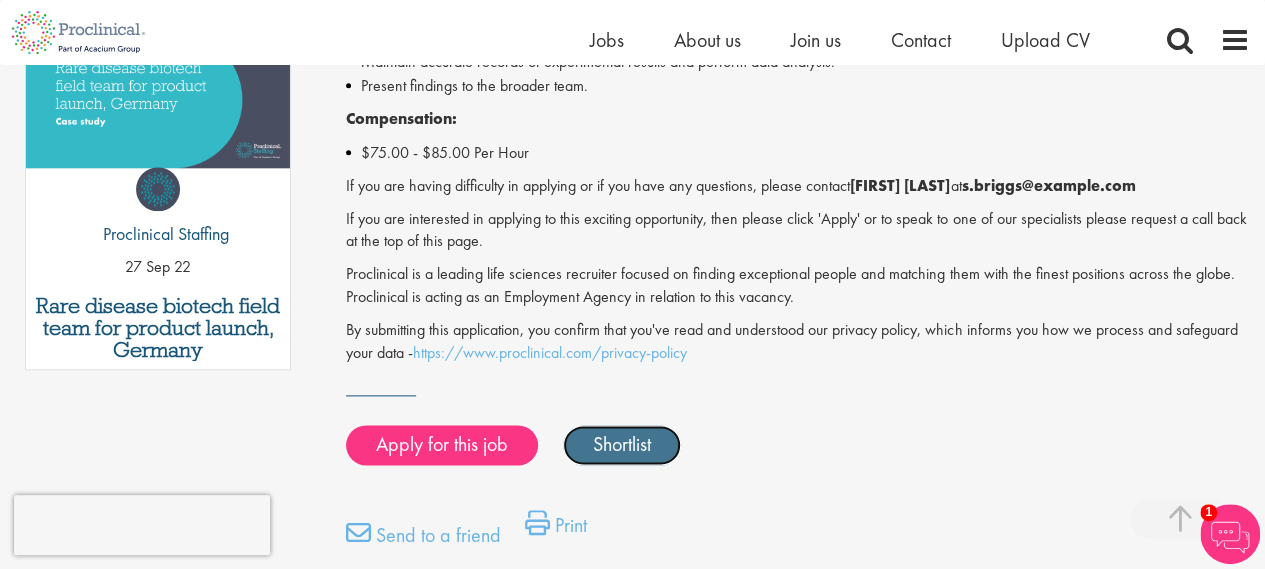 click on "Shortlist" at bounding box center [622, 445] 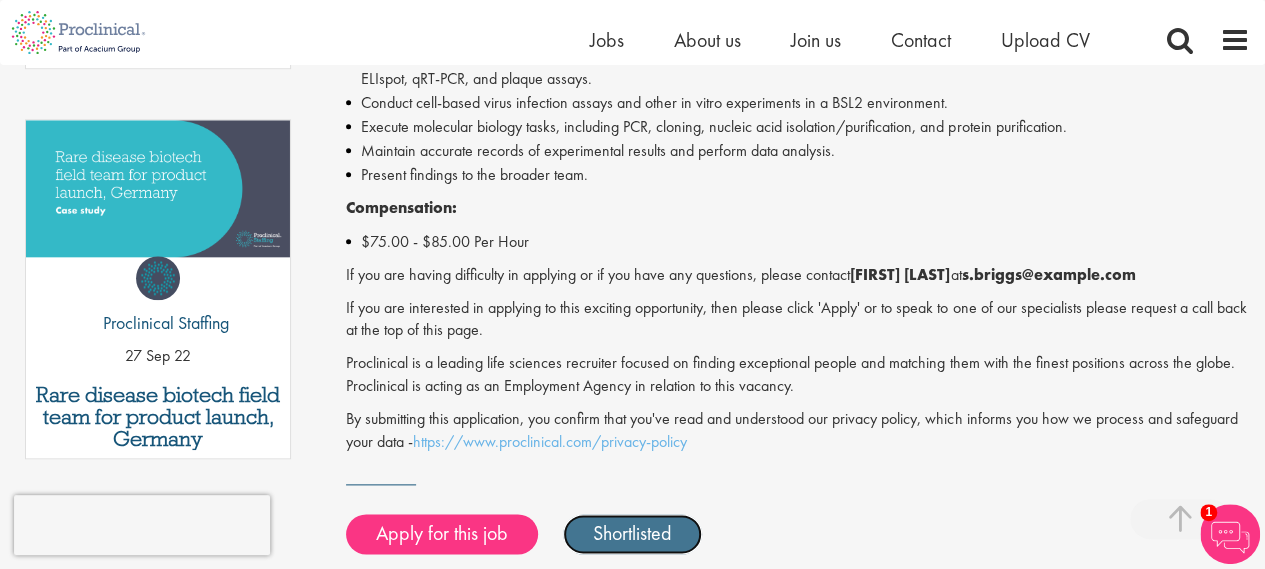 scroll, scrollTop: 967, scrollLeft: 0, axis: vertical 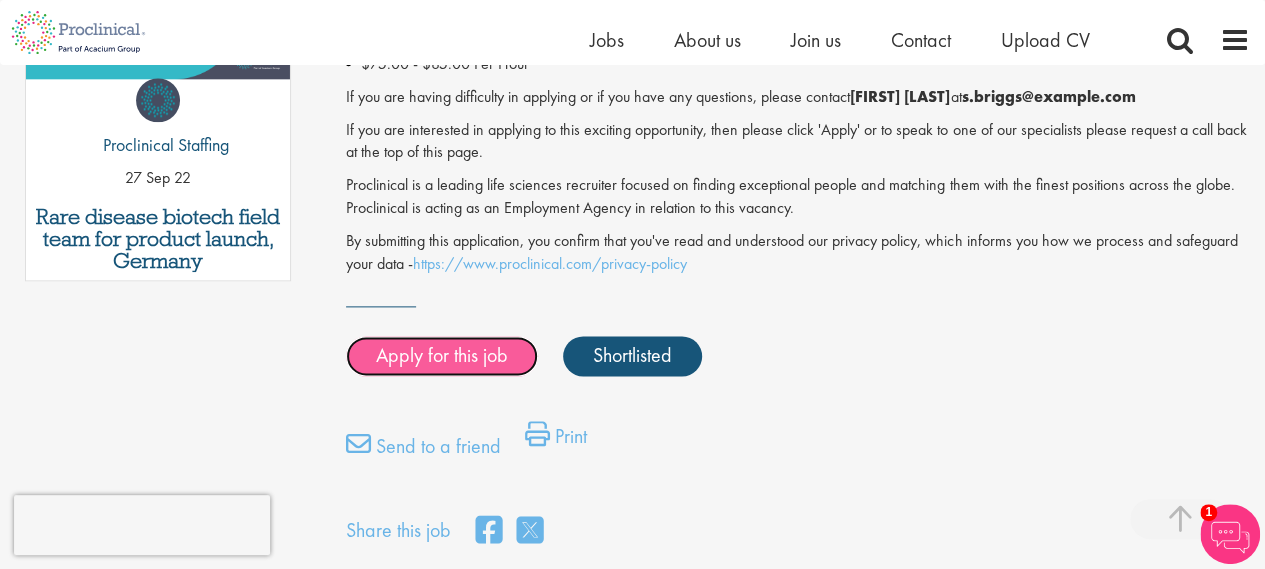 click on "Apply for this job" at bounding box center (442, 356) 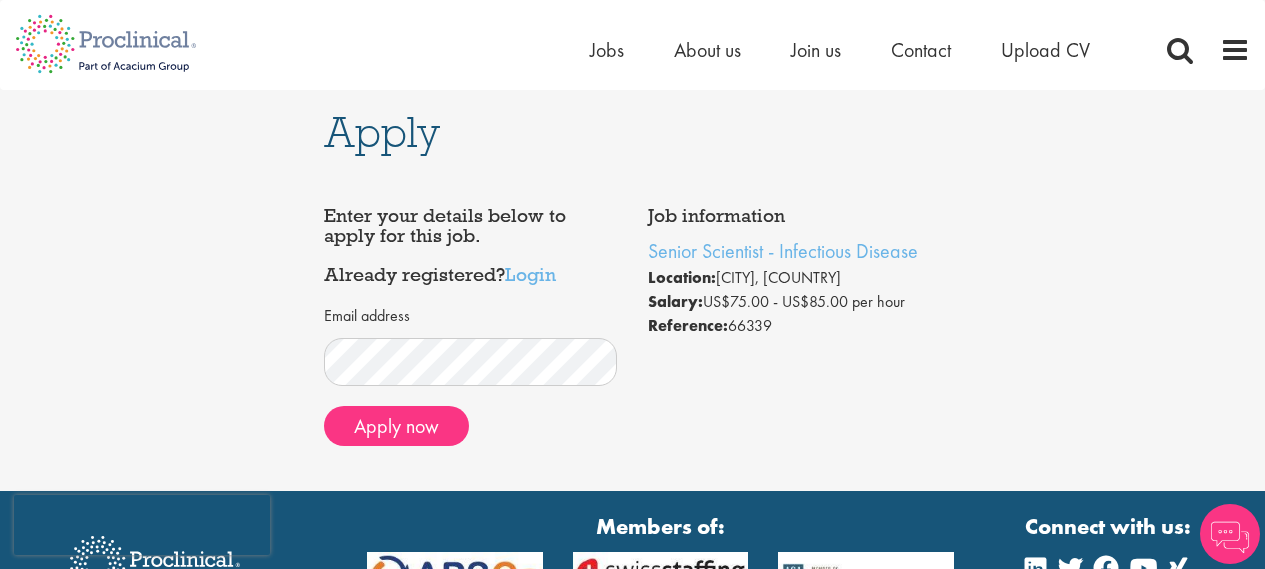 scroll, scrollTop: 0, scrollLeft: 0, axis: both 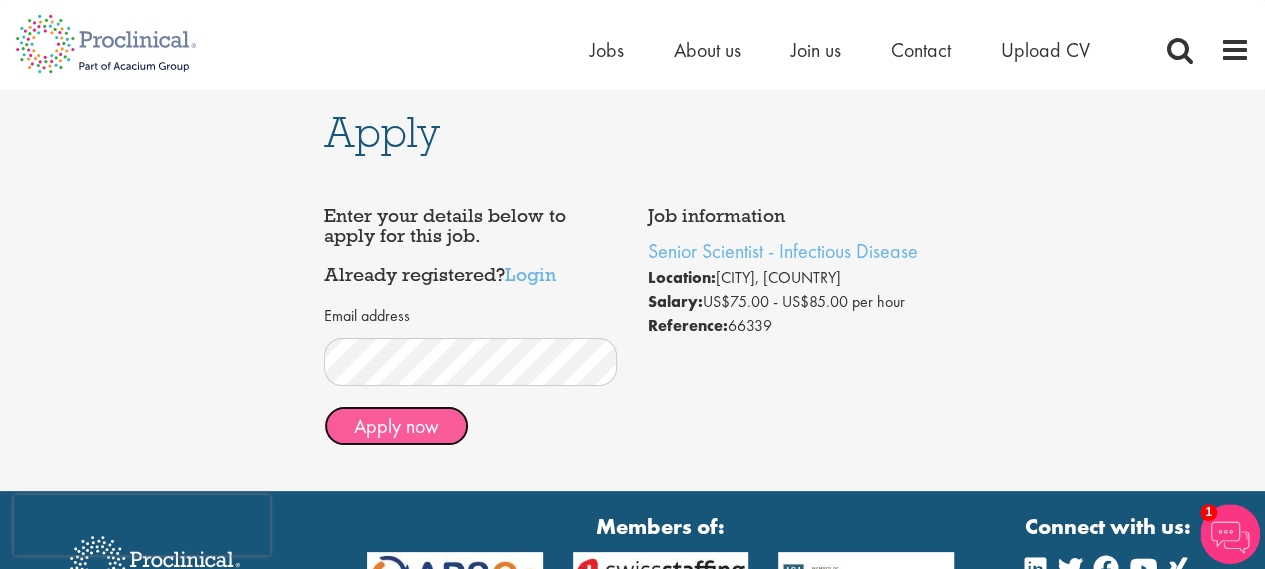 click on "Apply now" at bounding box center (396, 426) 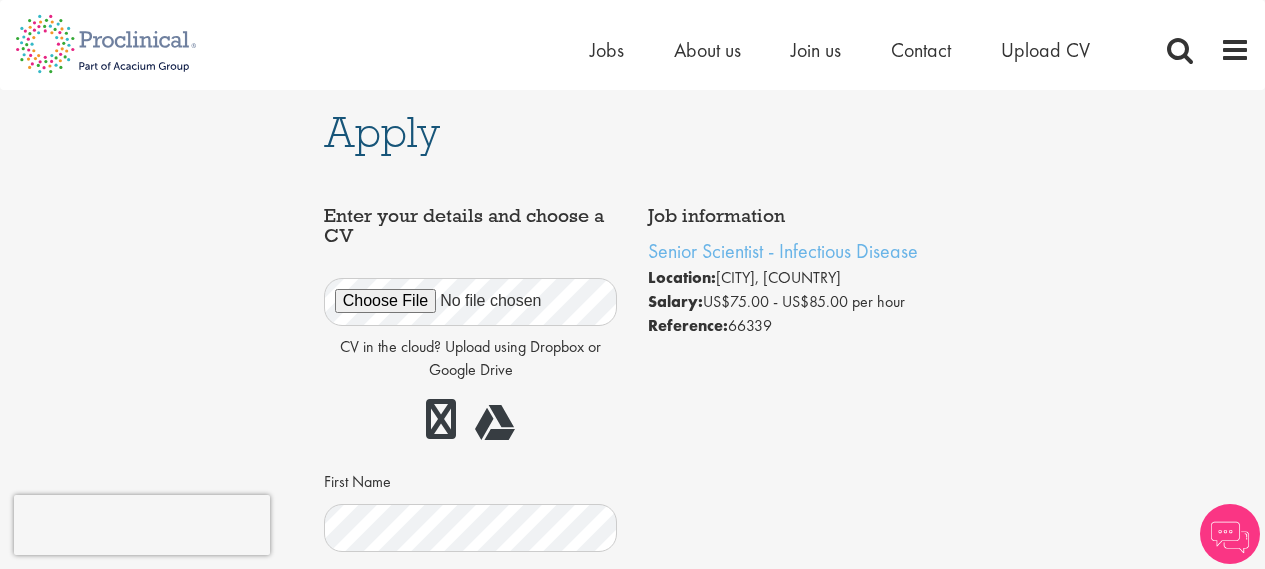 scroll, scrollTop: 0, scrollLeft: 0, axis: both 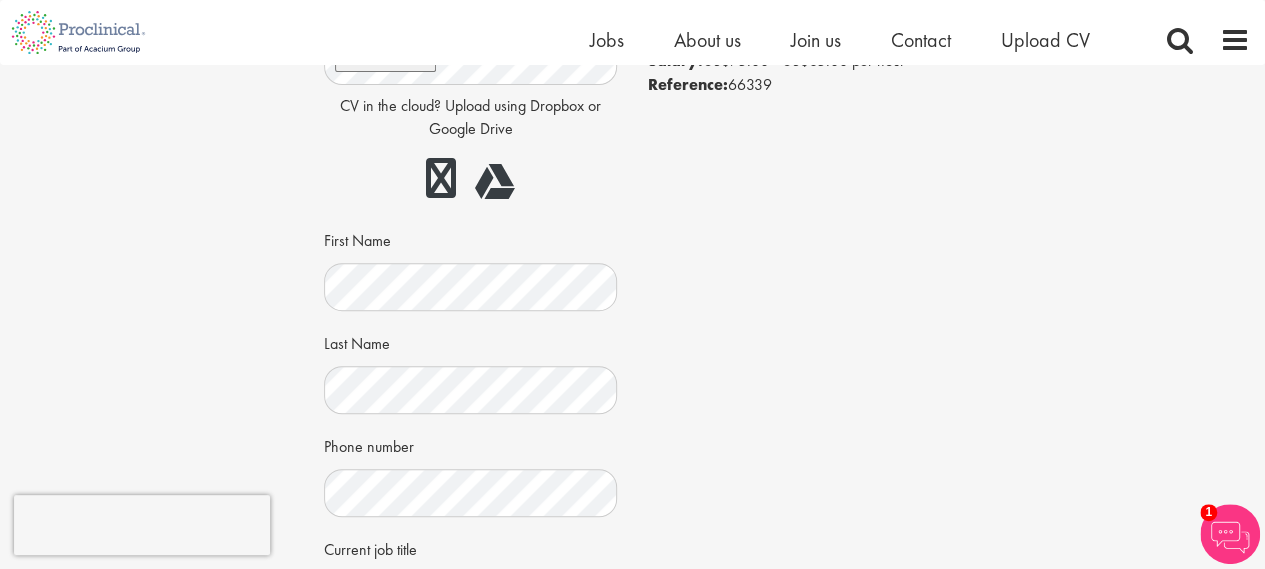 click on "Apply
Job information
Senior Scientist - Infectious Disease
Location:
Tarrytown, USA
Salary:
US$75.00 - US$85.00 per hour
Reference:
." at bounding box center [632, 423] 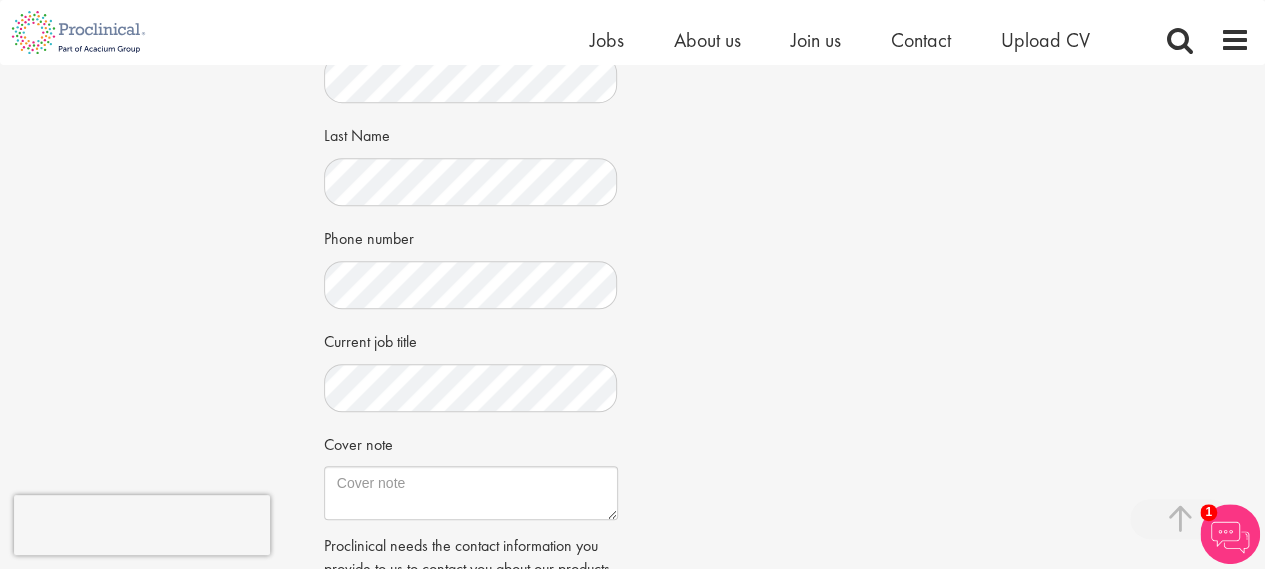 scroll, scrollTop: 426, scrollLeft: 0, axis: vertical 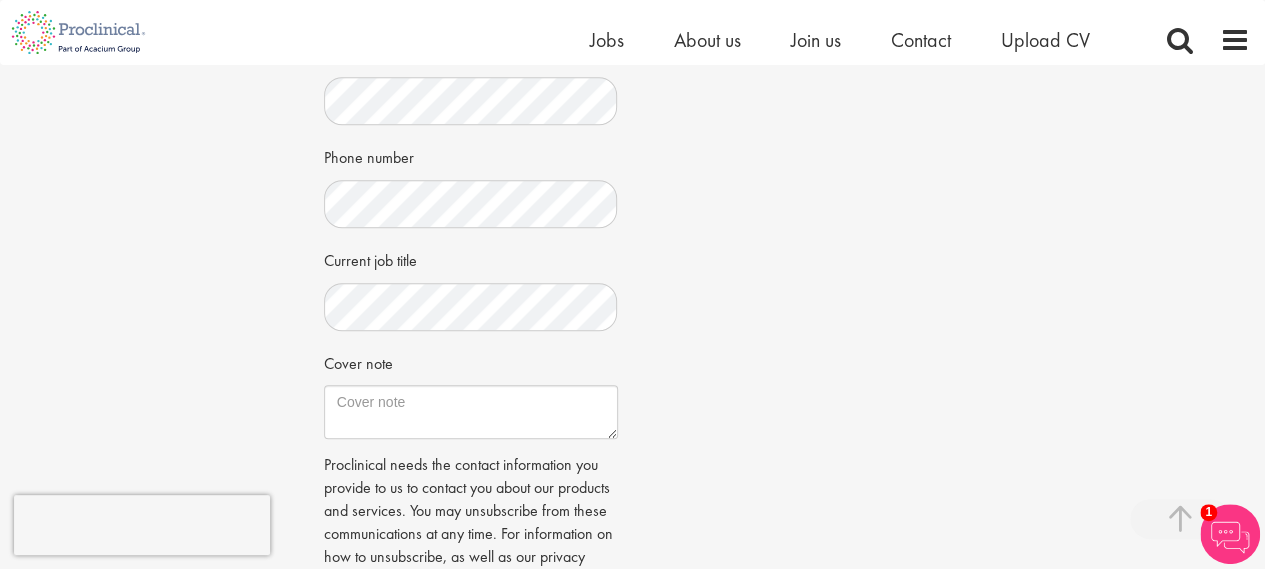 click on "Apply
Job information
Senior Scientist - Infectious Disease
Location:
Tarrytown, USA
Salary:
US$75.00 - US$85.00 per hour
Reference:
." at bounding box center (632, 134) 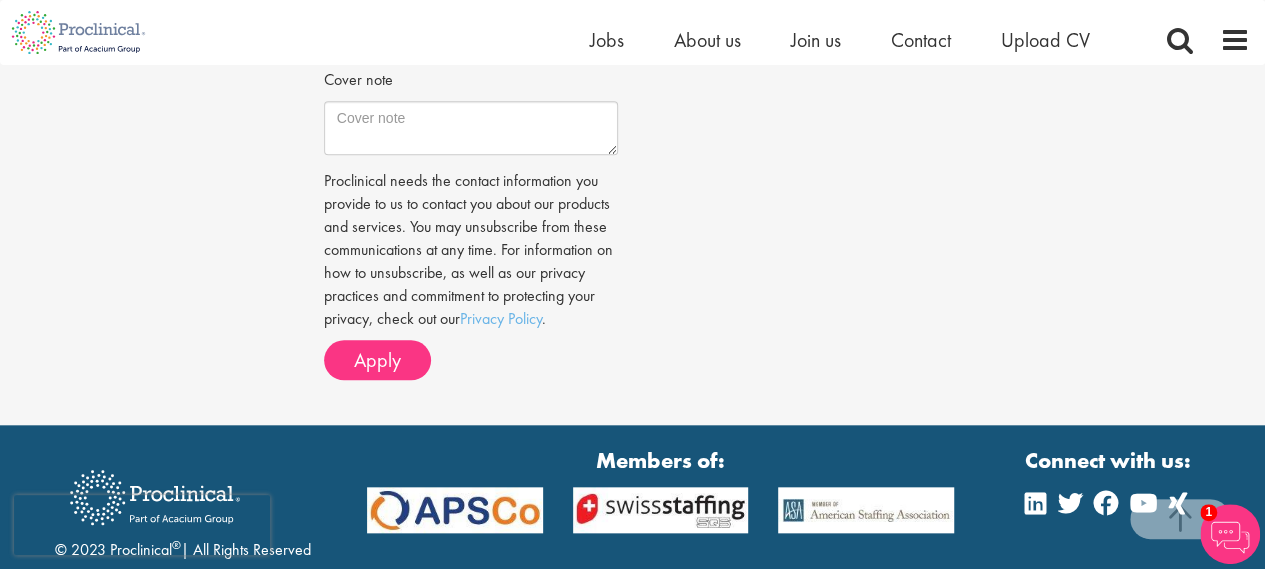 scroll, scrollTop: 798, scrollLeft: 0, axis: vertical 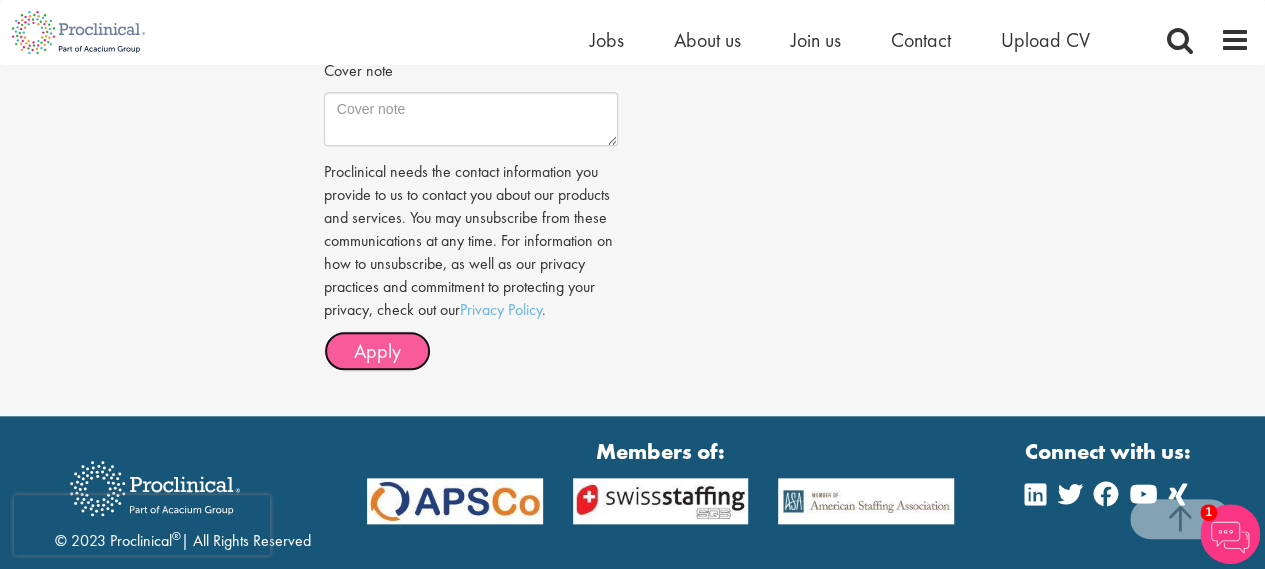 click on "Apply" at bounding box center [377, 351] 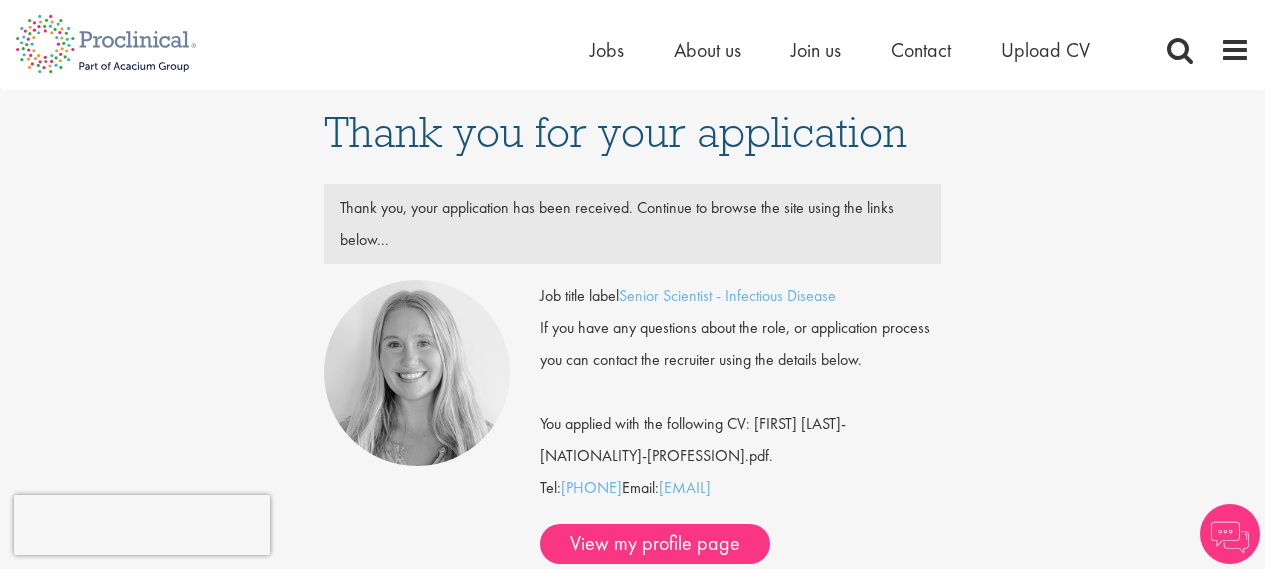 scroll, scrollTop: 0, scrollLeft: 0, axis: both 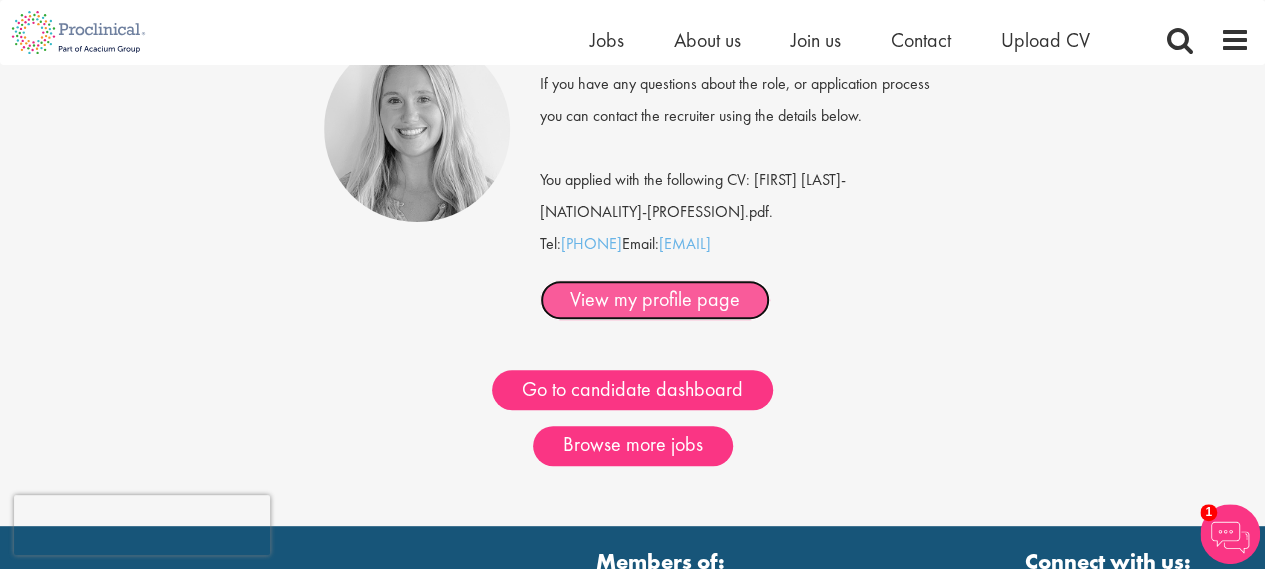 click on "View my profile page" at bounding box center [655, 300] 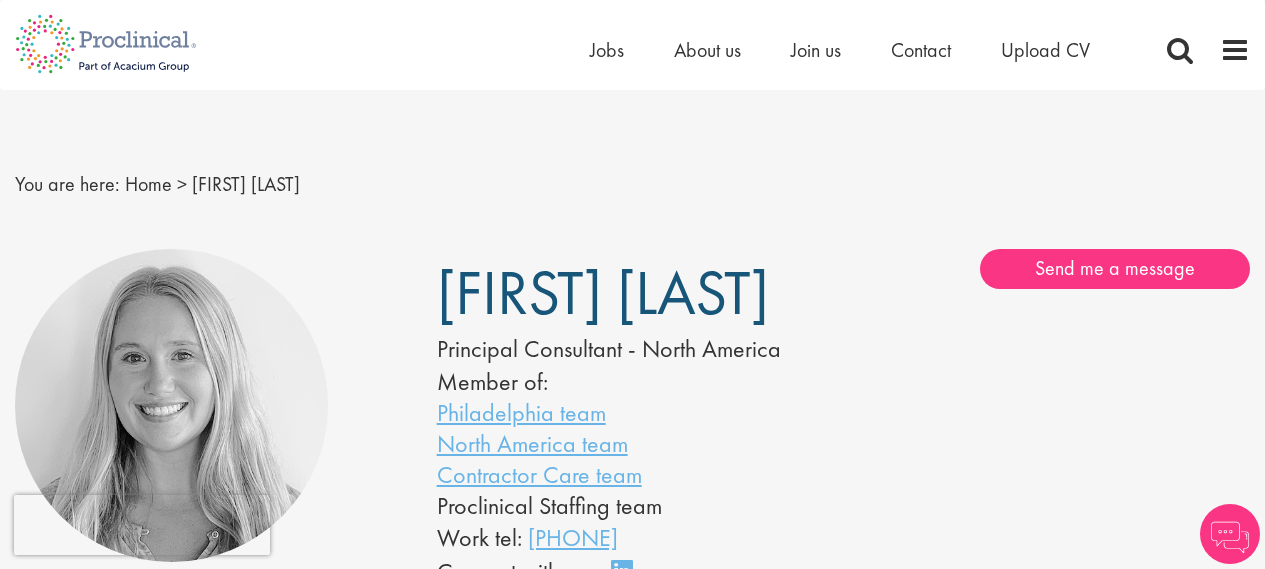 scroll, scrollTop: 0, scrollLeft: 0, axis: both 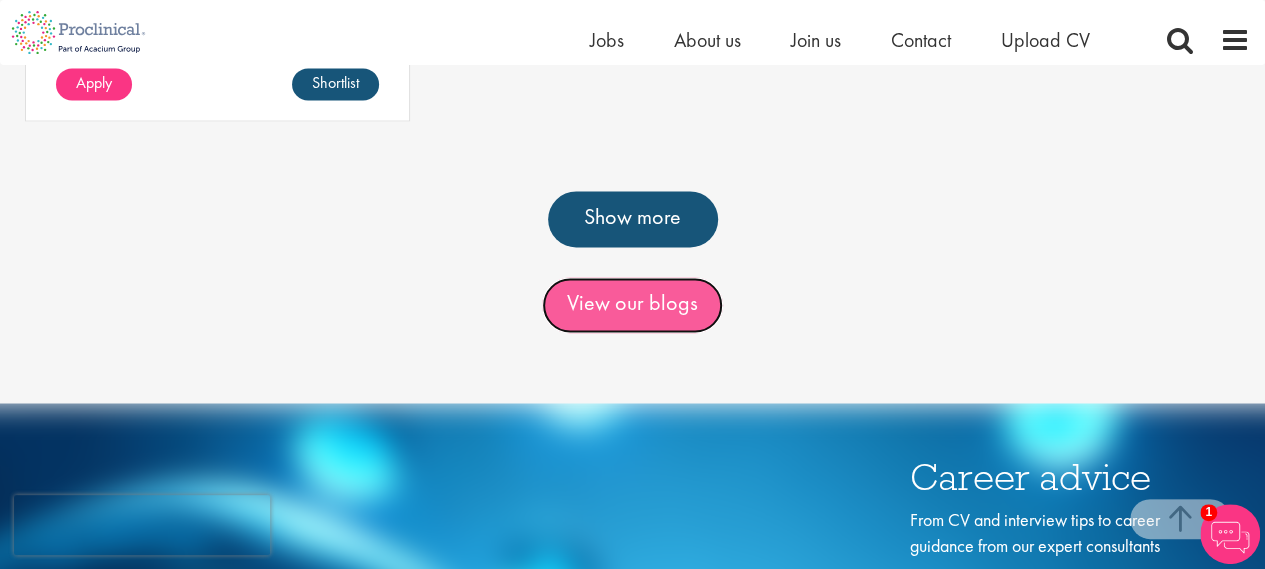 click on "View our blogs" at bounding box center [632, 305] 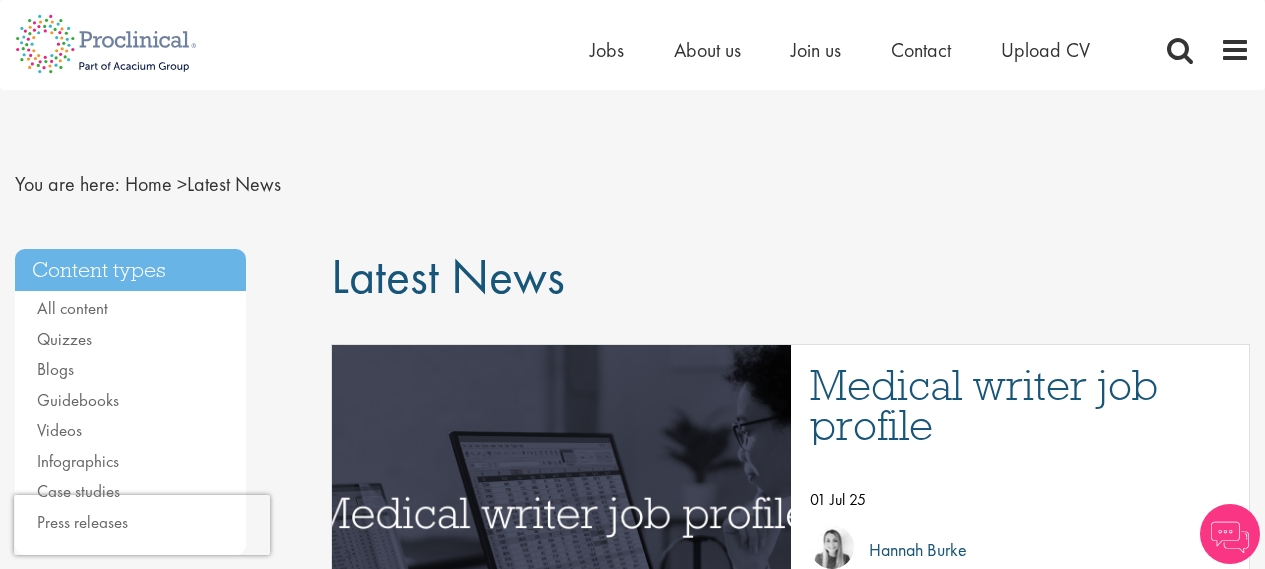 scroll, scrollTop: 0, scrollLeft: 0, axis: both 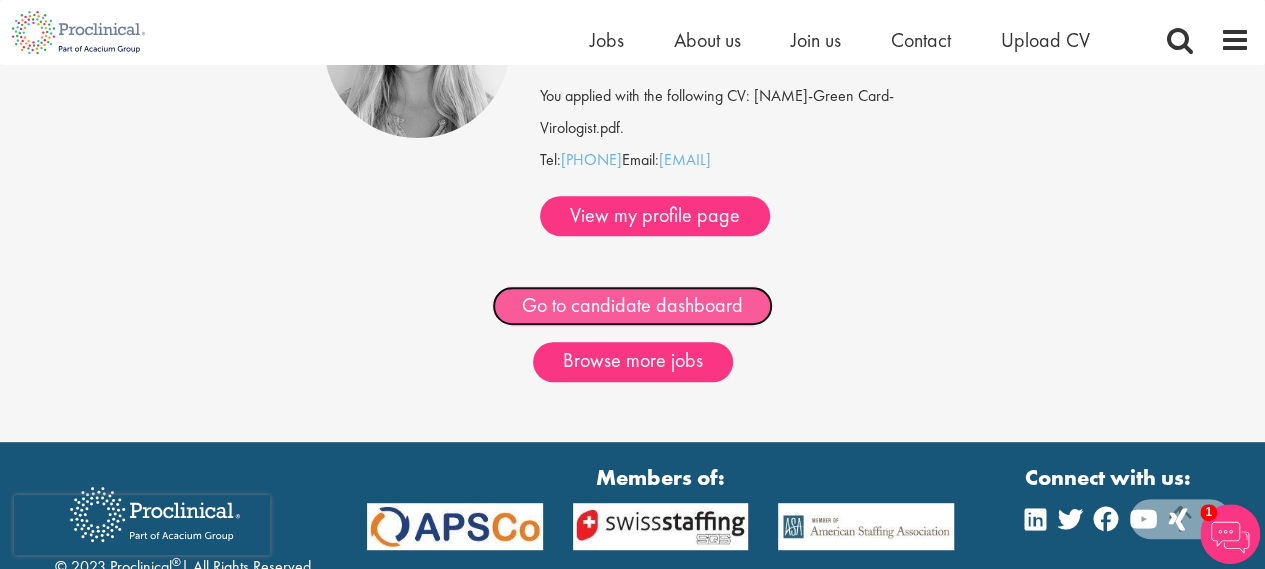 click on "Go to candidate dashboard" at bounding box center (632, 306) 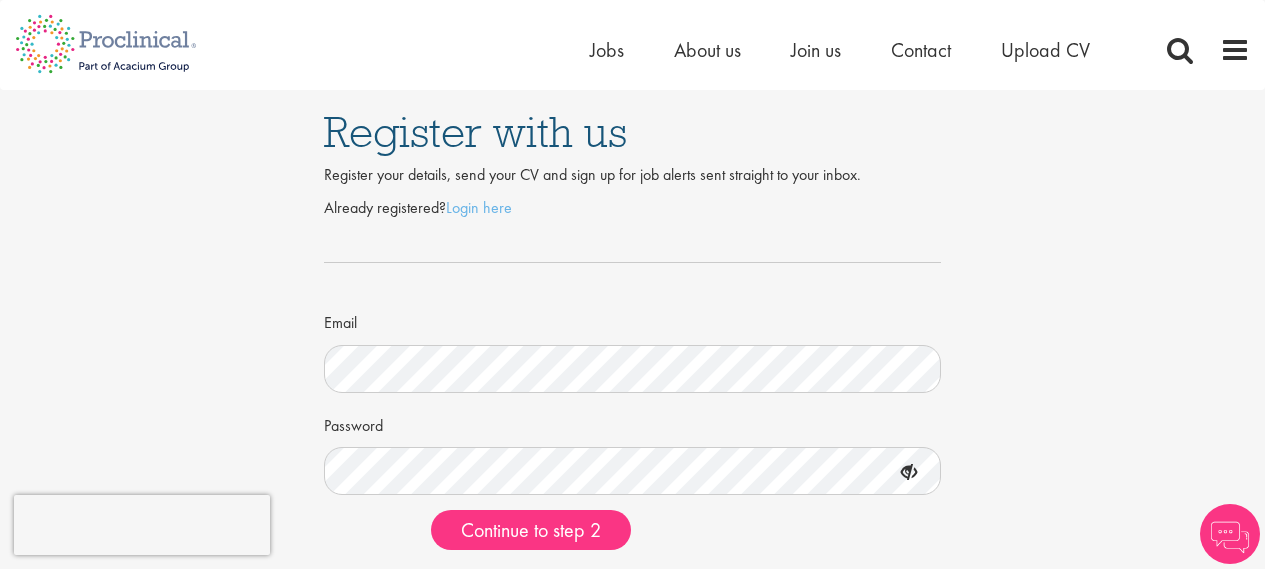 scroll, scrollTop: 0, scrollLeft: 0, axis: both 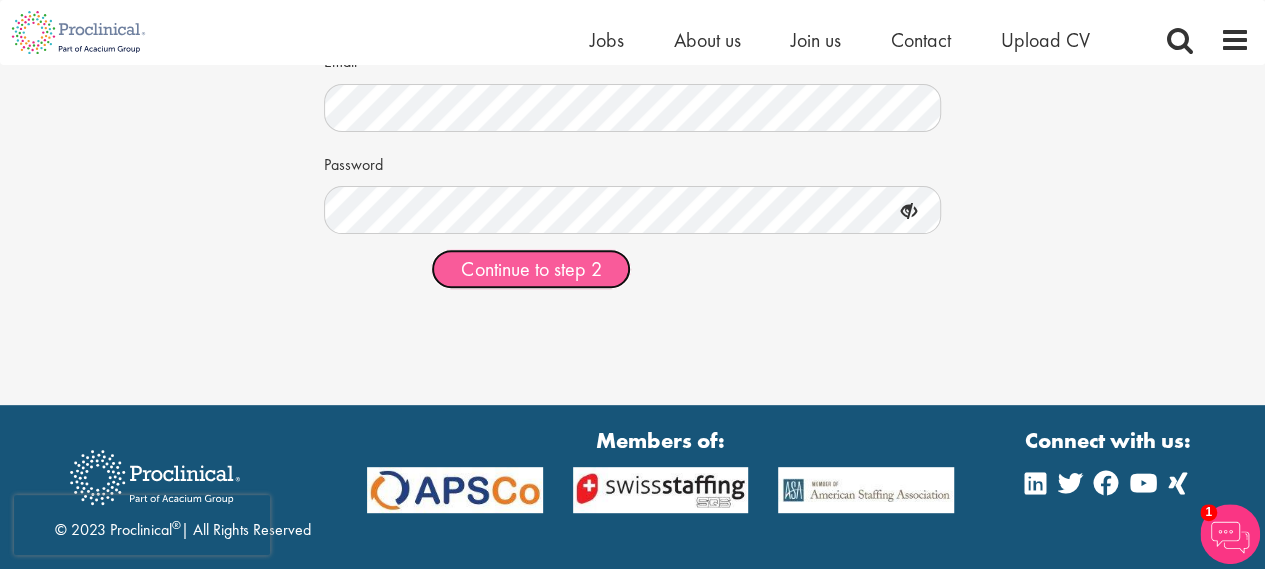 click on "Continue to step 2" at bounding box center (531, 269) 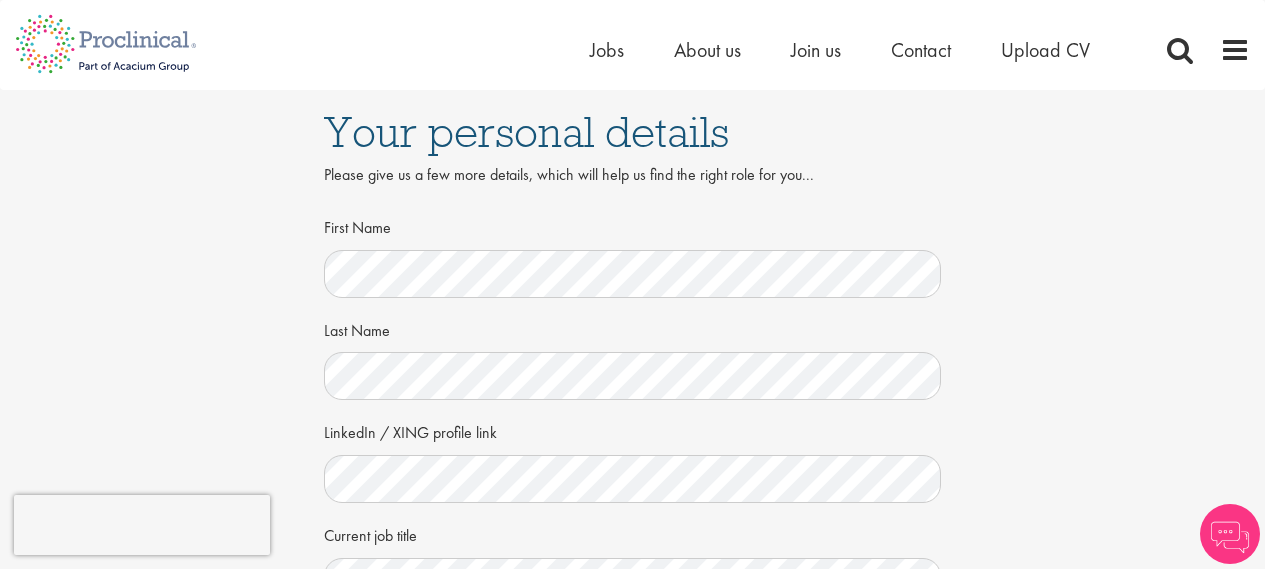 scroll, scrollTop: 0, scrollLeft: 0, axis: both 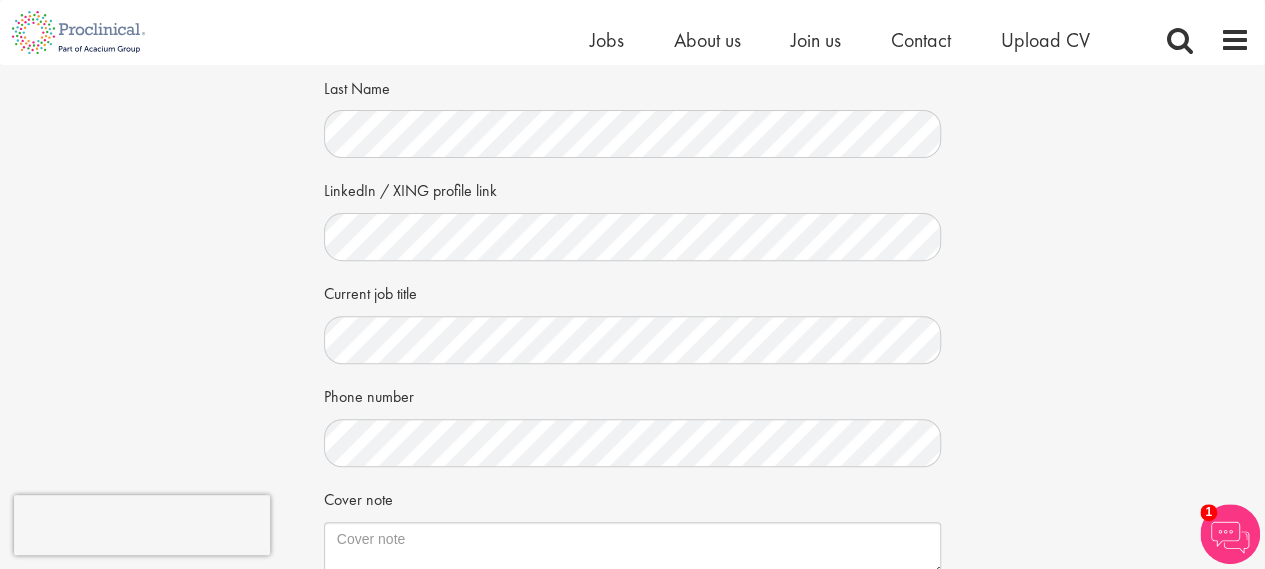 click on "Your personal details
Please give us a few more details, which will help us find the right role for you...
First Name
Last Name
LinkedIn / XING profile link
Current job title
Phone number
Hidden visitor type
Cover note
Local File
Dropbox
Google Drive" at bounding box center [632, 305] 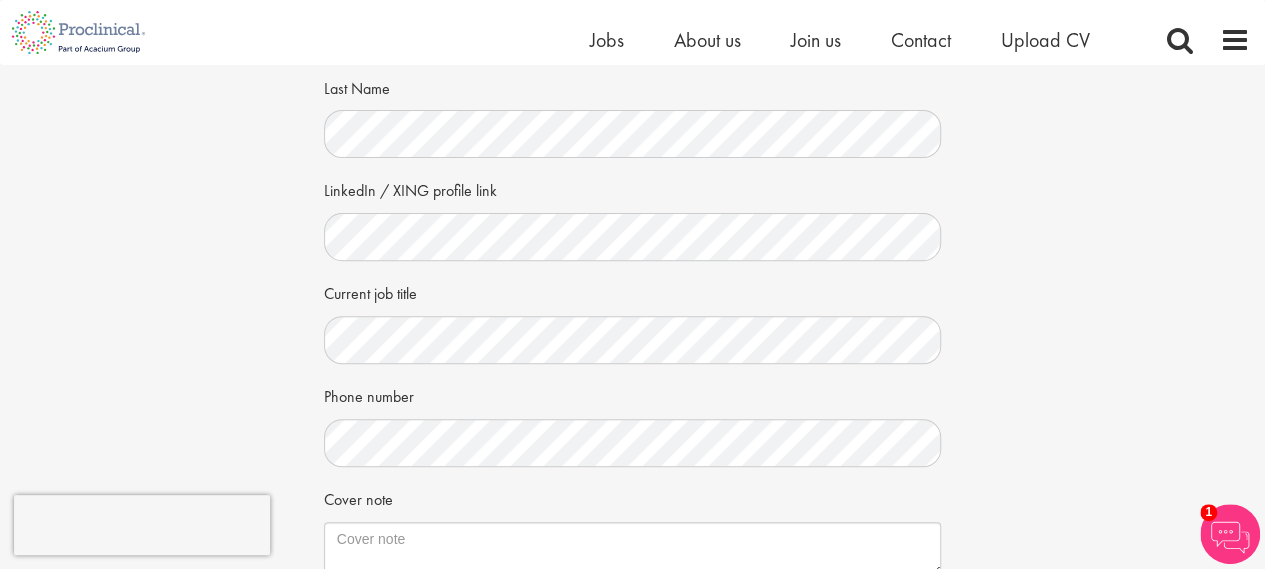 click on "Your personal details
Please give us a few more details, which will help us find the right role for you...
First Name
Last Name
LinkedIn / XING profile link
Current job title
Phone number
Hidden visitor type
Cover note
Local File
Dropbox
Google Drive" at bounding box center [632, 305] 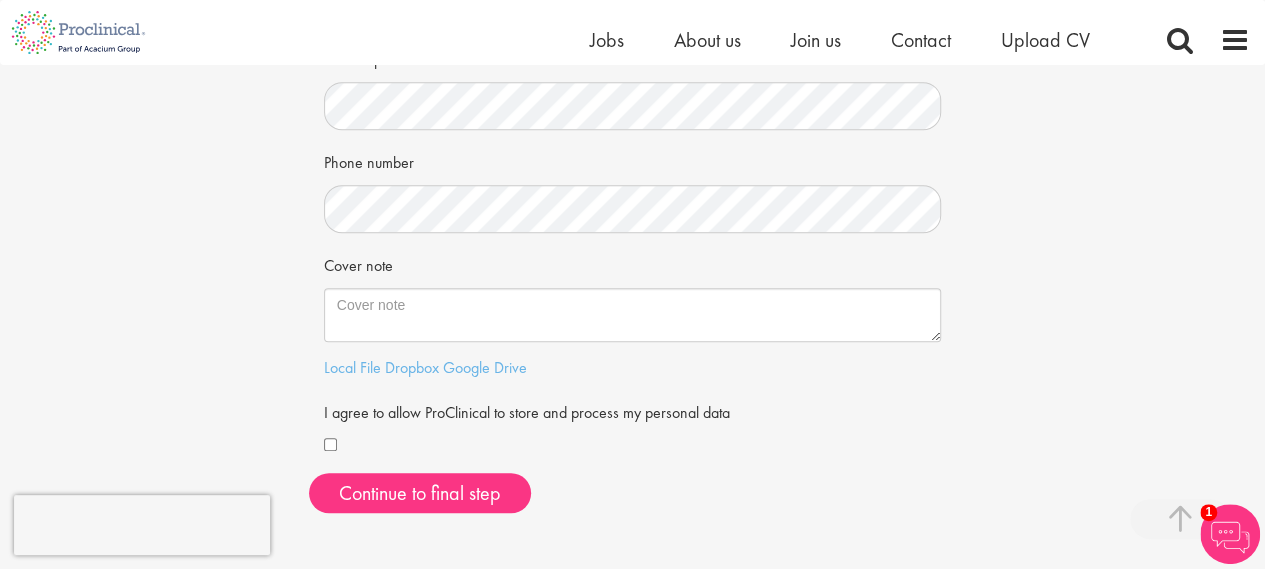 scroll, scrollTop: 452, scrollLeft: 0, axis: vertical 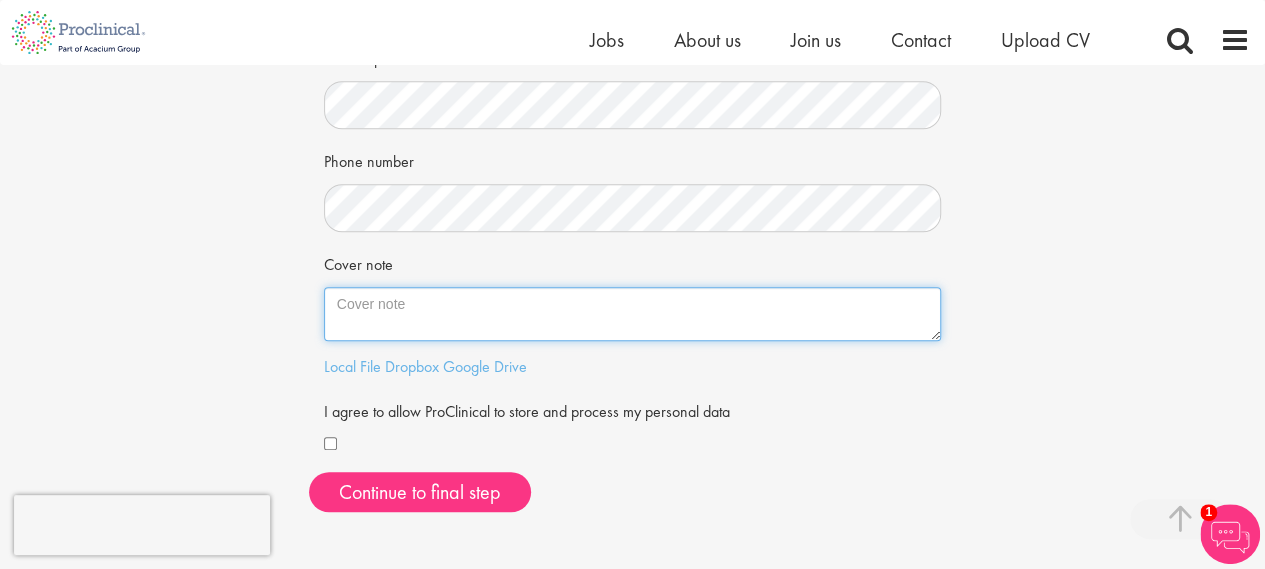 click on "Cover note" at bounding box center (633, 314) 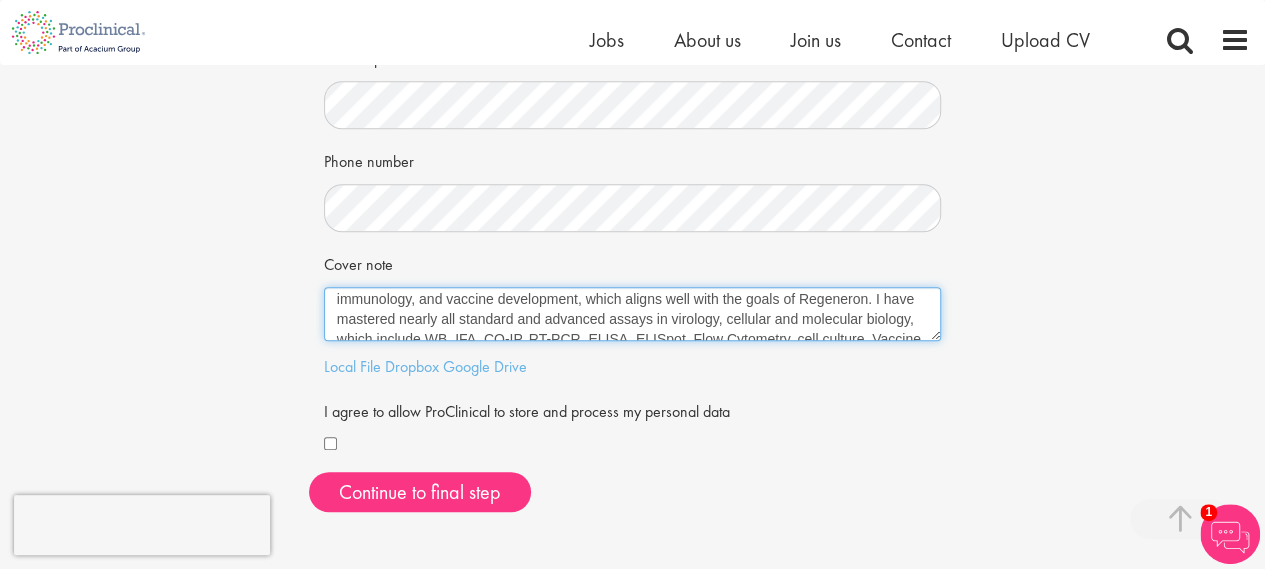 scroll, scrollTop: 19, scrollLeft: 0, axis: vertical 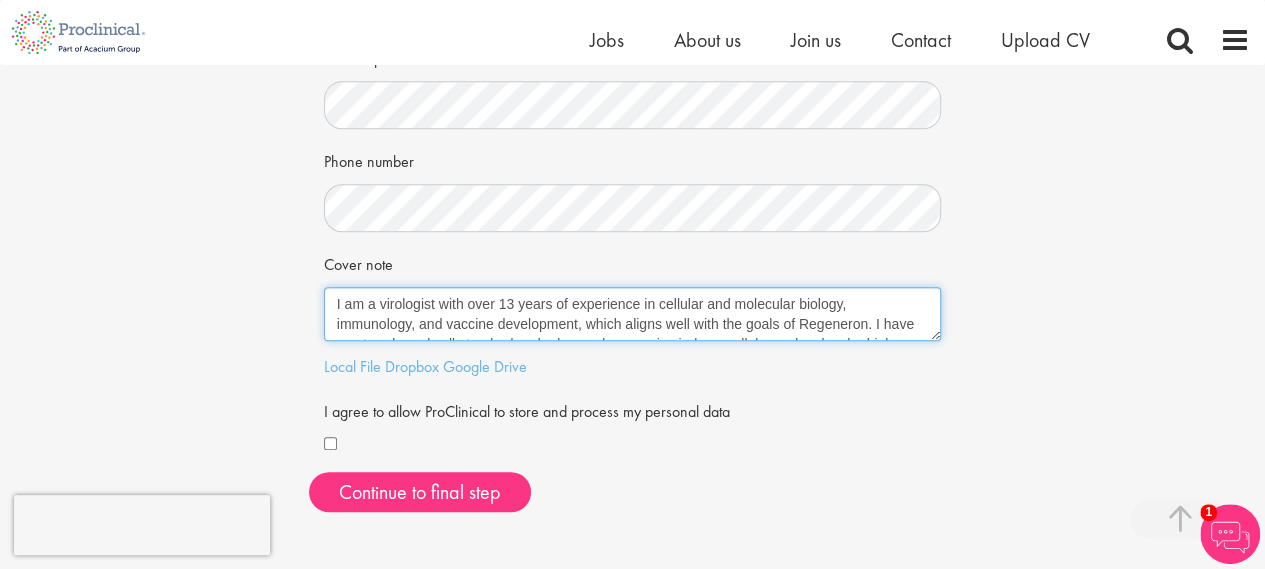 drag, startPoint x: 409, startPoint y: 303, endPoint x: 635, endPoint y: 308, distance: 226.0553 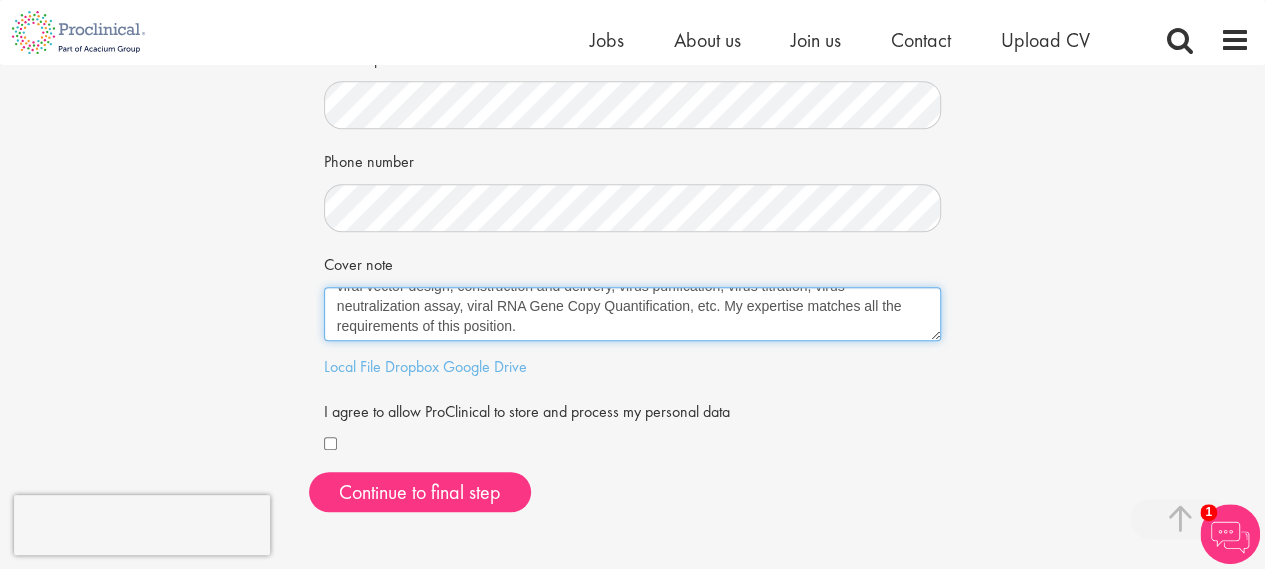 scroll, scrollTop: 120, scrollLeft: 0, axis: vertical 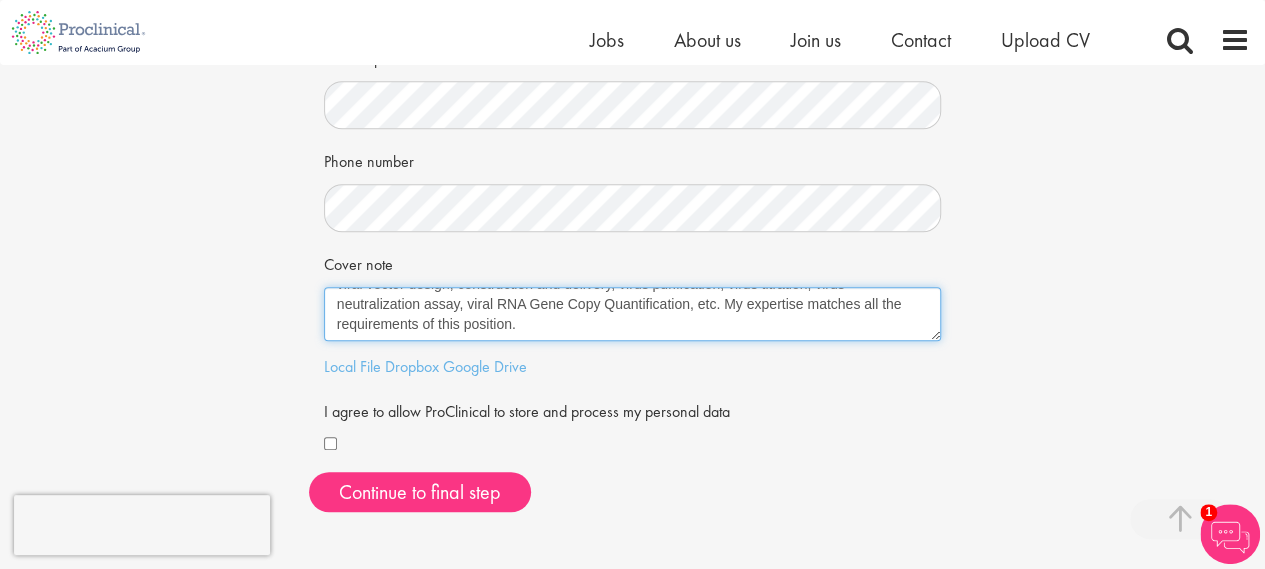 click on "I am a virologist with over 13 years of experience in cellular and molecular biology, immunology, and vaccine development. I have mastered nearly all standard and advanced assays in virology, cellular and molecular biology, which include WB, IFA, CO-IP, RT-PCR, ELISA, ELISpot, Flow Cytometry, cell culture, Vaccine design and development, Bispecific antibodies (knobs-into-holes), virus reverse genetics, pseudovirus (Lentiviruses) packages, viral vector design, construction and delivery, virus purification, virus titration, virus neutralization assay, viral RNA Gene Copy Quantification, etc. My expertise matches all the requirements of this position." at bounding box center (633, 314) 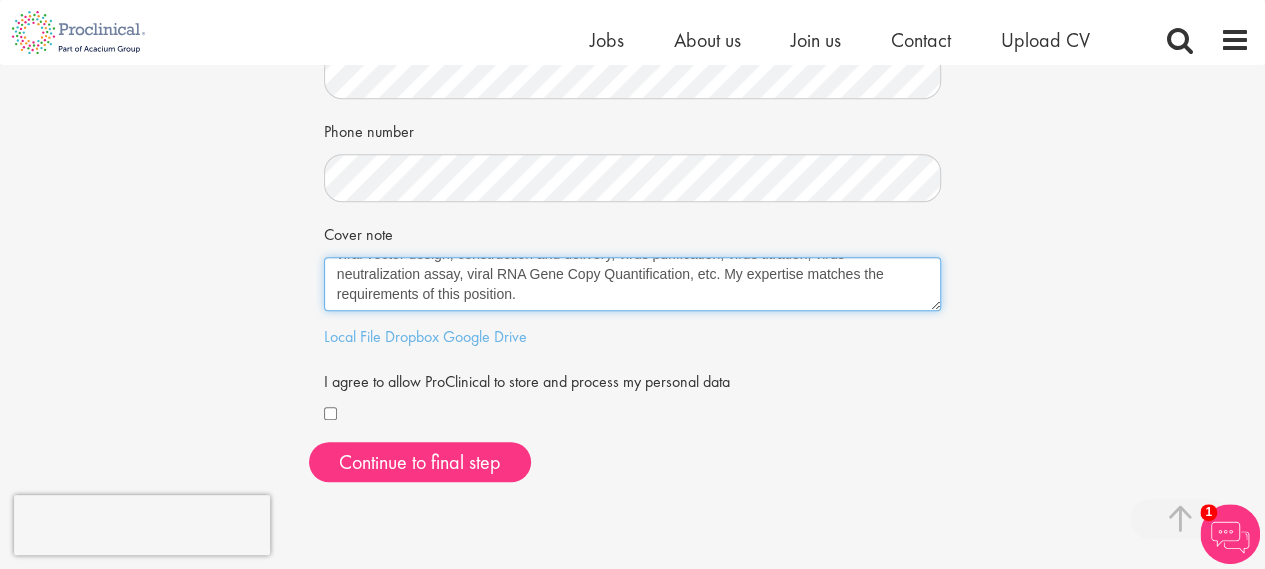 scroll, scrollTop: 484, scrollLeft: 0, axis: vertical 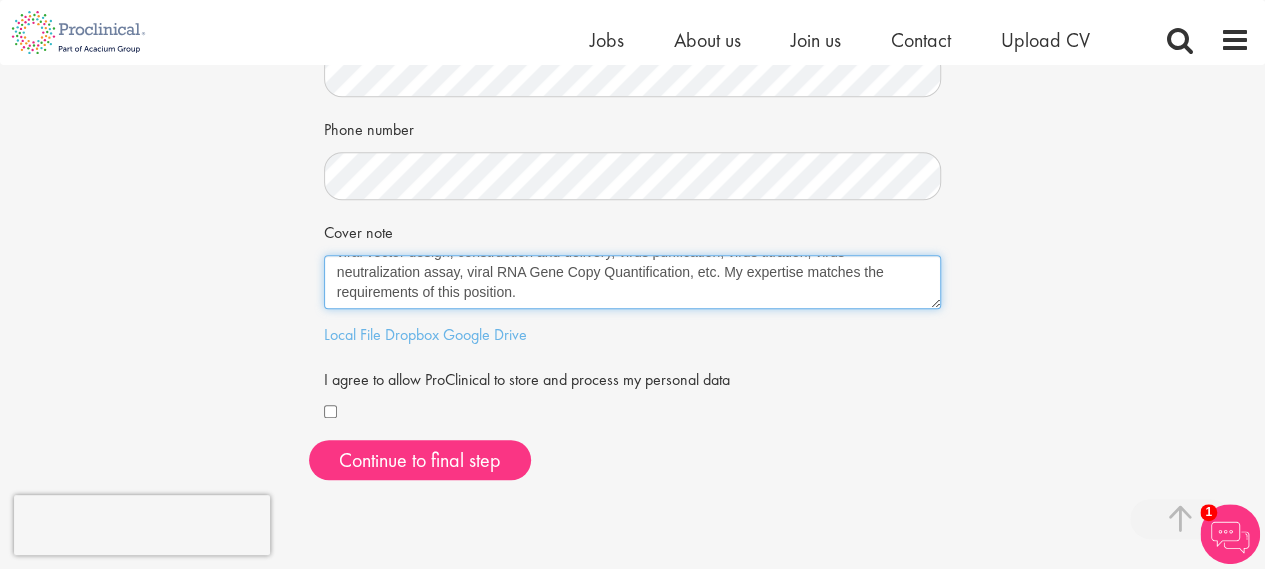 type on "I am a virologist with over 13 years of experience in cellular and molecular biology, immunology, and vaccine development. I have mastered nearly all standard and advanced assays in virology, cellular and molecular biology, which include WB, IFA, CO-IP, RT-PCR, ELISA, ELISpot, Flow Cytometry, cell culture, Vaccine design and development, Bispecific antibodies (knobs-into-holes), virus reverse genetics, pseudovirus (Lentiviruses) packages, viral vector design, construction and delivery, virus purification, virus titration, virus neutralization assay, viral RNA Gene Copy Quantification, etc. My expertise matches the requirements of this position." 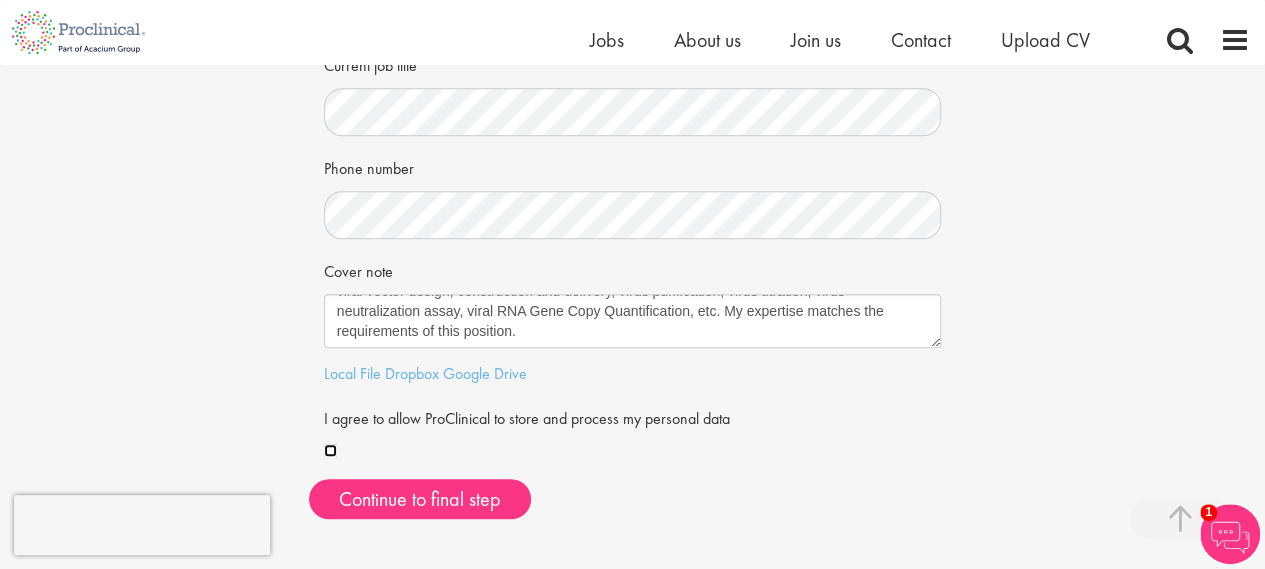 scroll, scrollTop: 422, scrollLeft: 0, axis: vertical 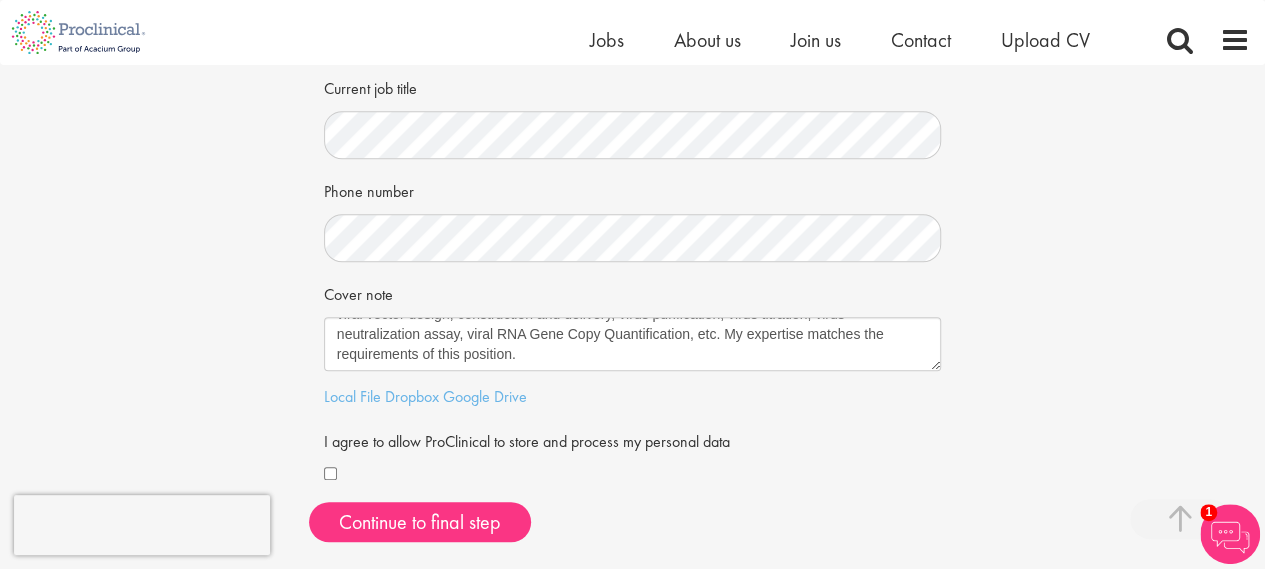 click on "Your personal details
Please give us a few more details, which will help us find the right role for you...
First Name
Last Name
LinkedIn / XING profile link
Current job title
Phone number
Hidden visitor type
Cover note
Local File
Dropbox
Google Drive" at bounding box center [632, 100] 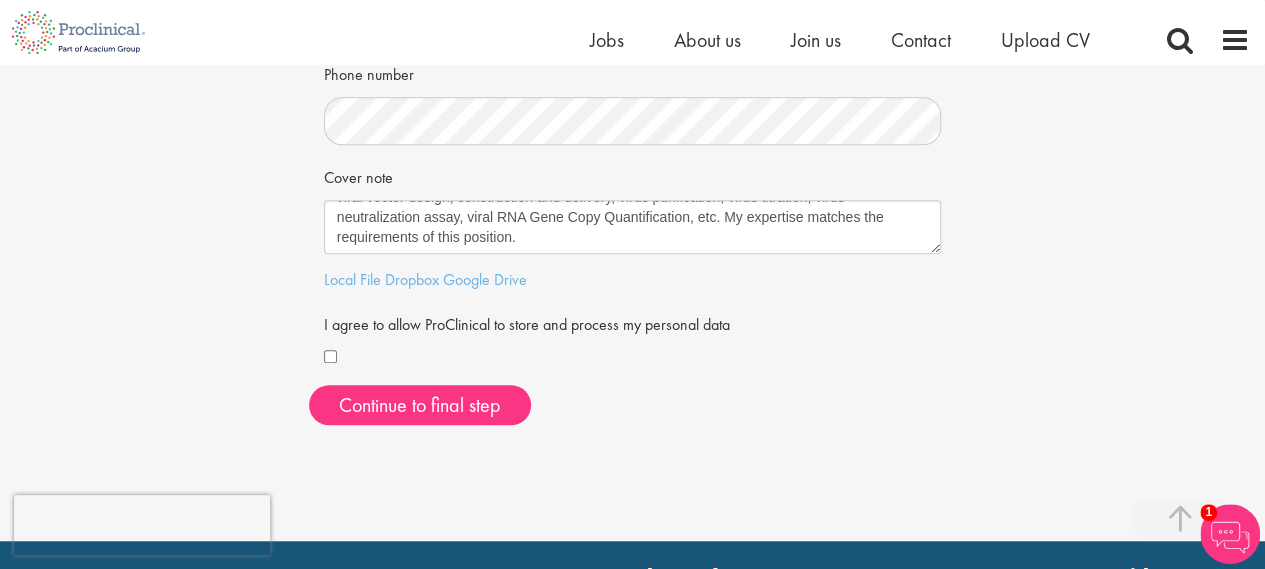 scroll, scrollTop: 540, scrollLeft: 0, axis: vertical 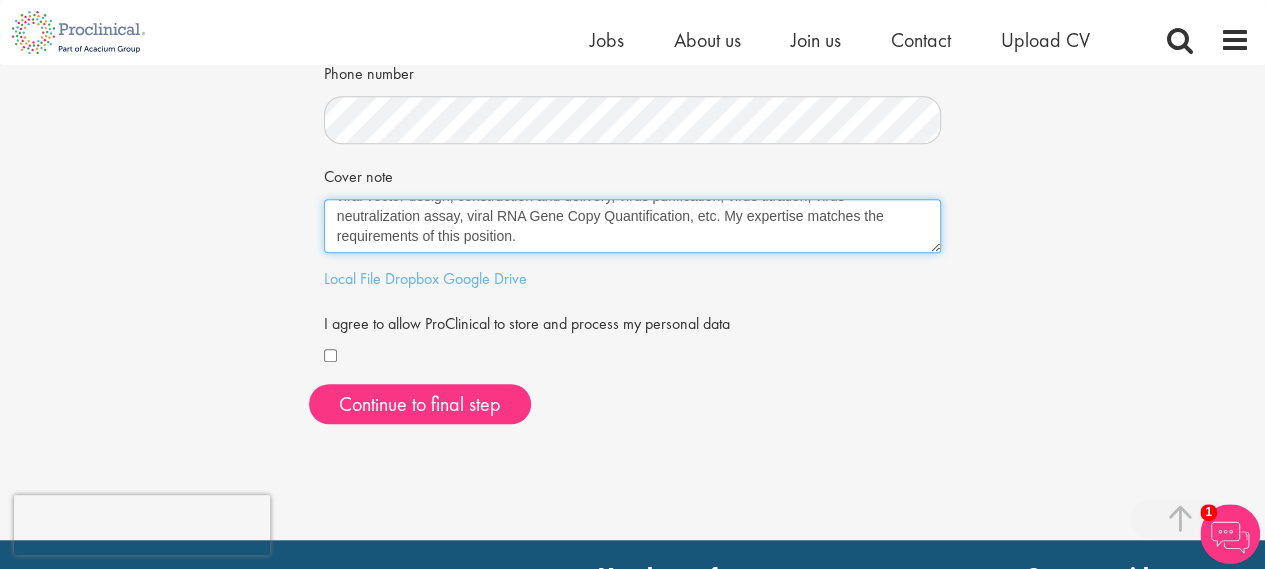 click on "I am a virologist with over 13 years of experience in cellular and molecular biology, immunology, and vaccine development. I have mastered nearly all standard and advanced assays in virology, cellular and molecular biology, which include WB, IFA, CO-IP, RT-PCR, ELISA, ELISpot, Flow Cytometry, cell culture, Vaccine design and development, Bispecific antibodies (knobs-into-holes), virus reverse genetics, pseudovirus (Lentiviruses) packages, viral vector design, construction and delivery, virus purification, virus titration, virus neutralization assay, viral RNA Gene Copy Quantification, etc. My expertise matches the requirements of this position." at bounding box center (633, 226) 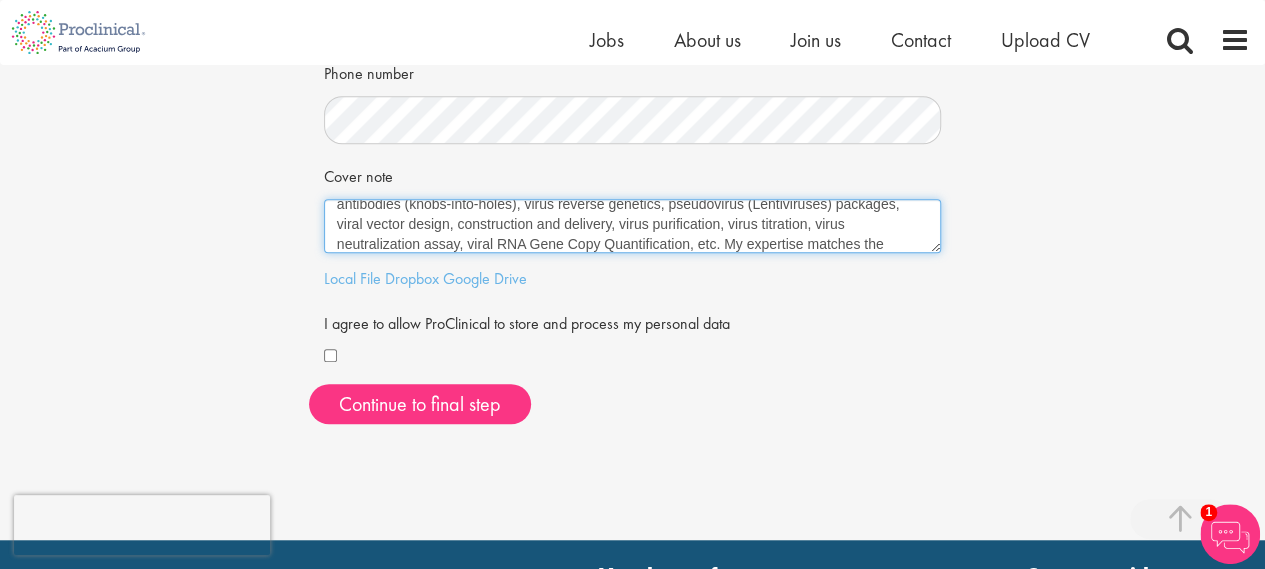 scroll, scrollTop: 112, scrollLeft: 0, axis: vertical 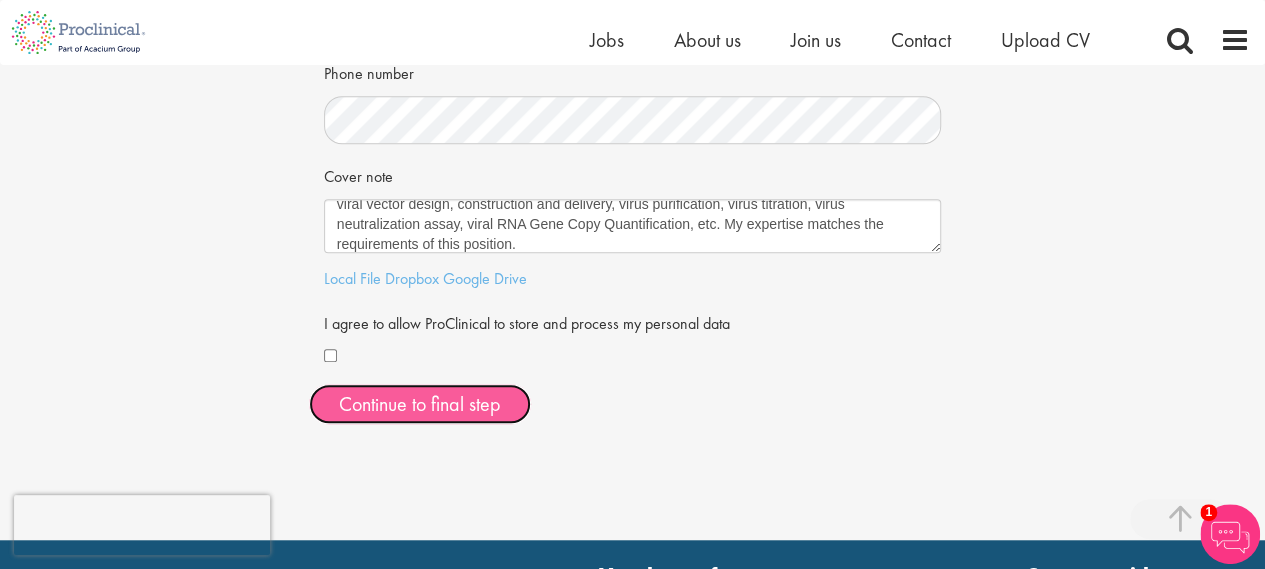 click on "Continue to final step" at bounding box center (420, 404) 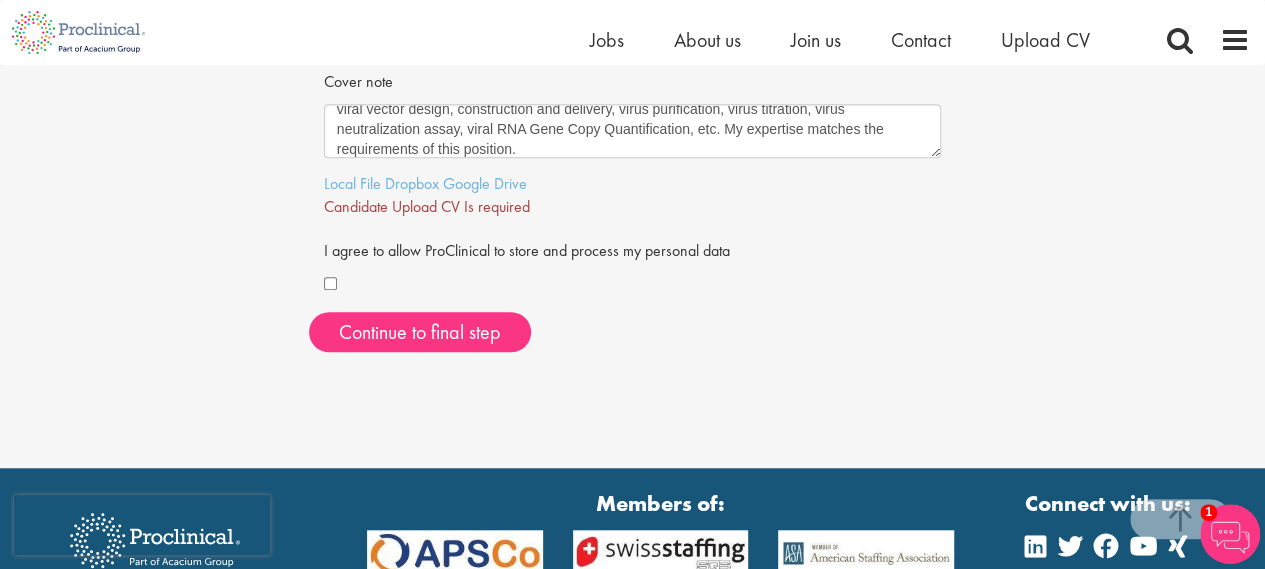 scroll, scrollTop: 636, scrollLeft: 0, axis: vertical 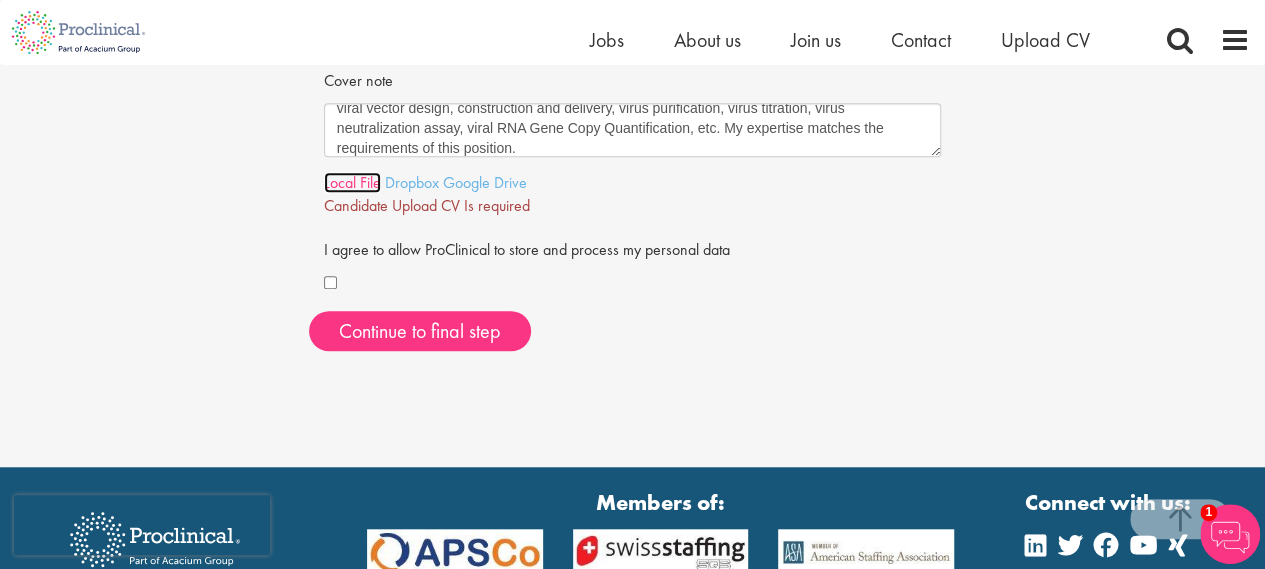 click on "Local File" at bounding box center (352, 182) 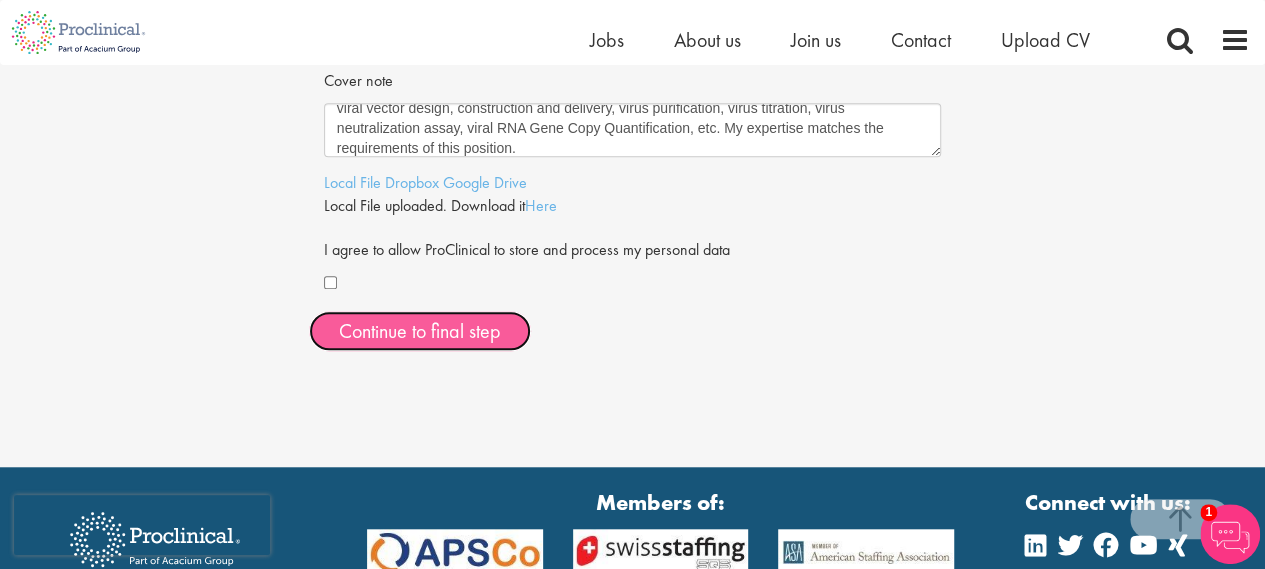 click on "Continue to final step" at bounding box center [420, 331] 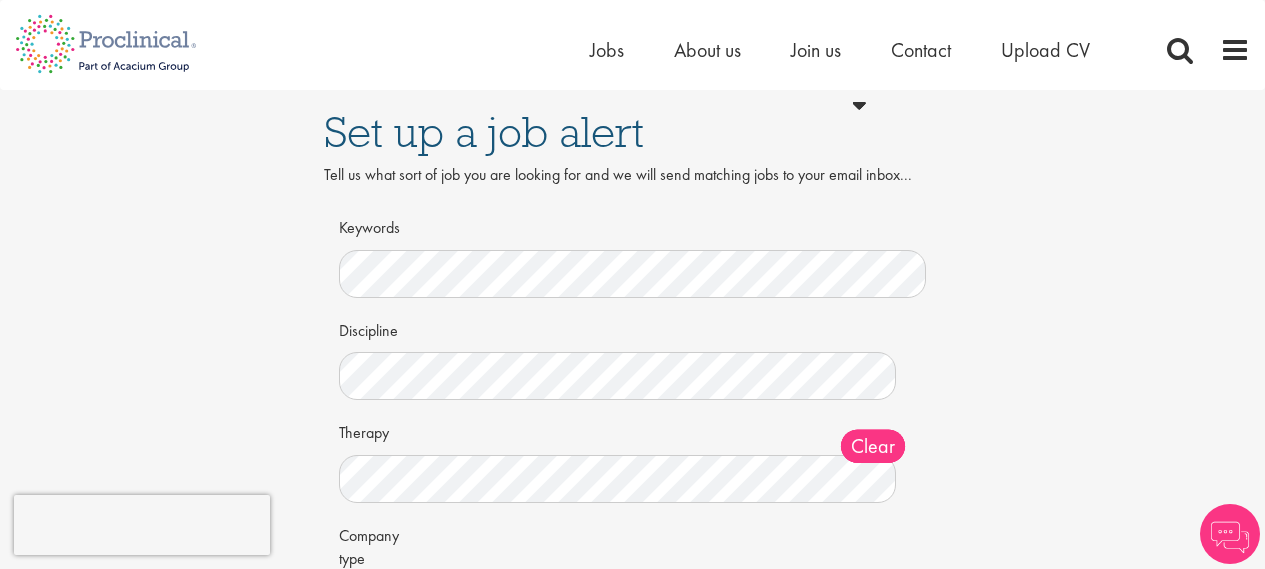 scroll, scrollTop: 0, scrollLeft: 0, axis: both 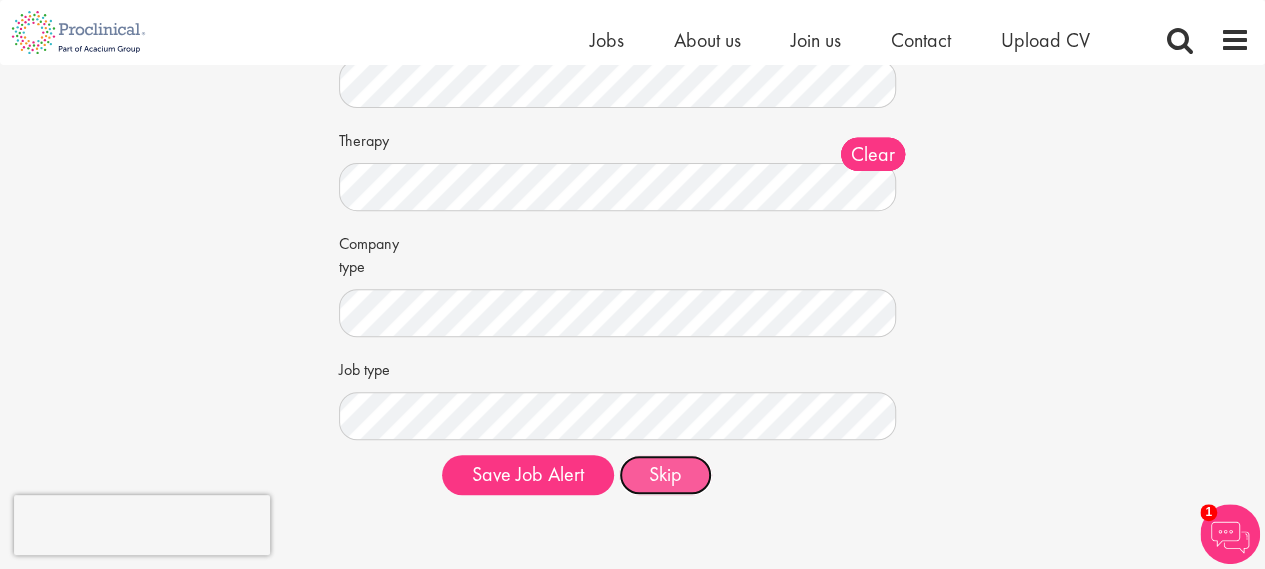 click on "Skip" at bounding box center [665, 475] 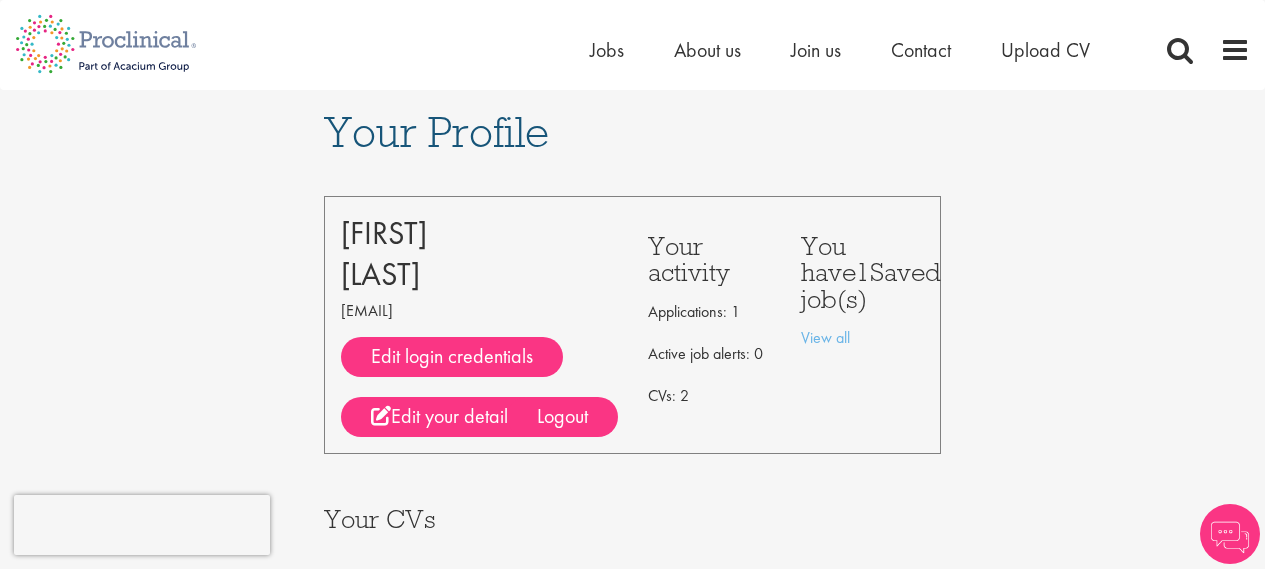 scroll, scrollTop: 0, scrollLeft: 0, axis: both 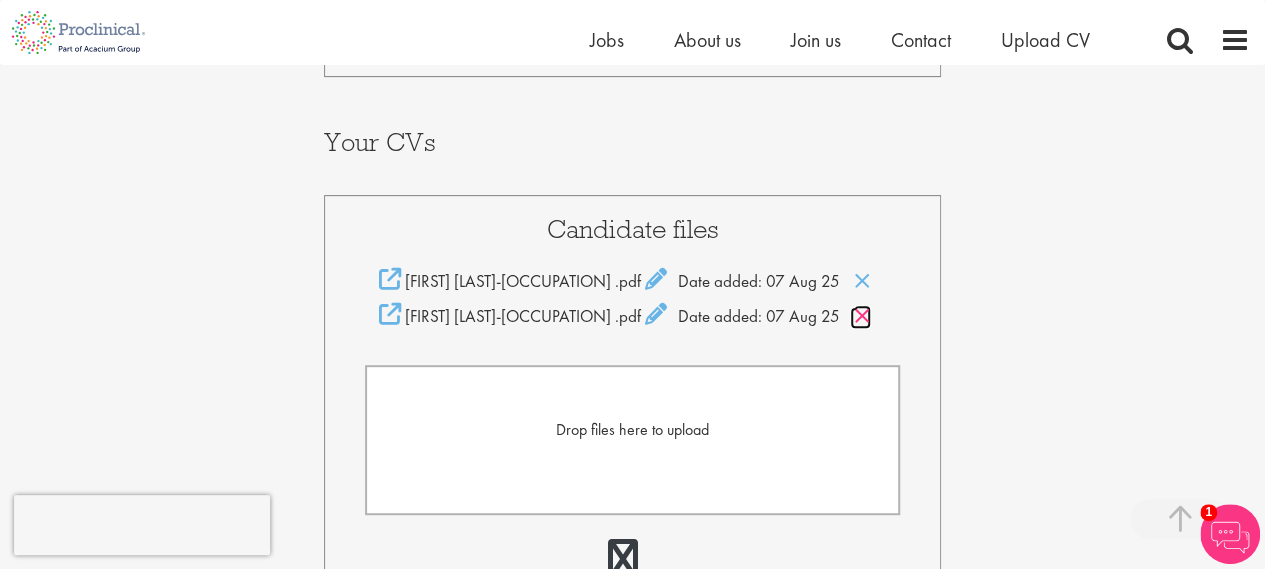 click at bounding box center [862, 316] 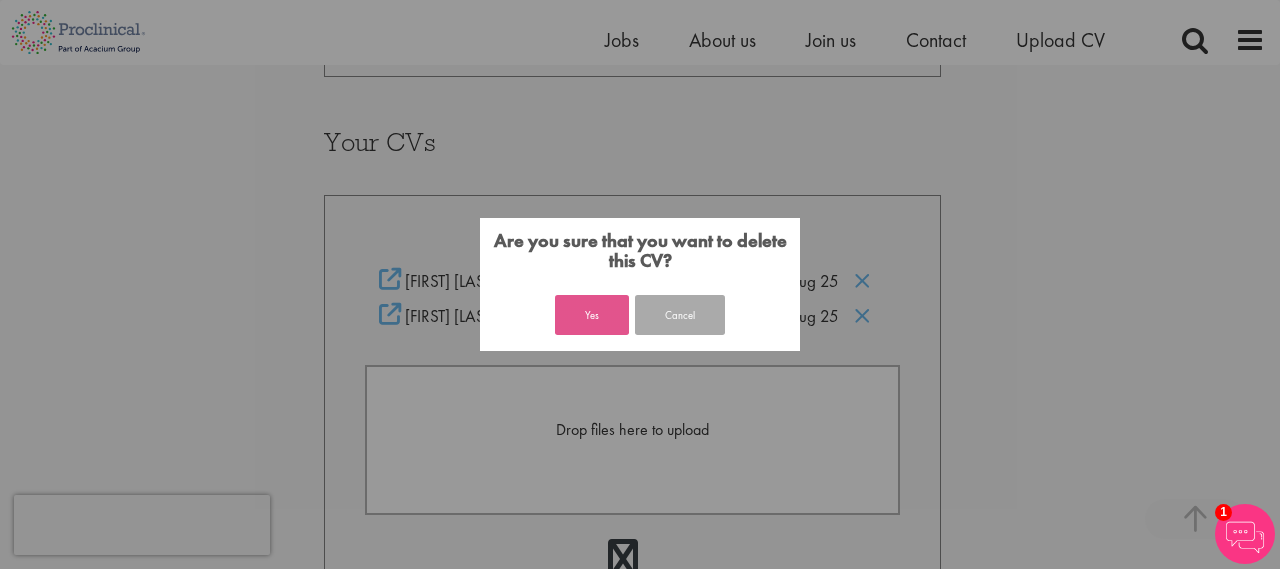 click on "Yes" at bounding box center (592, 315) 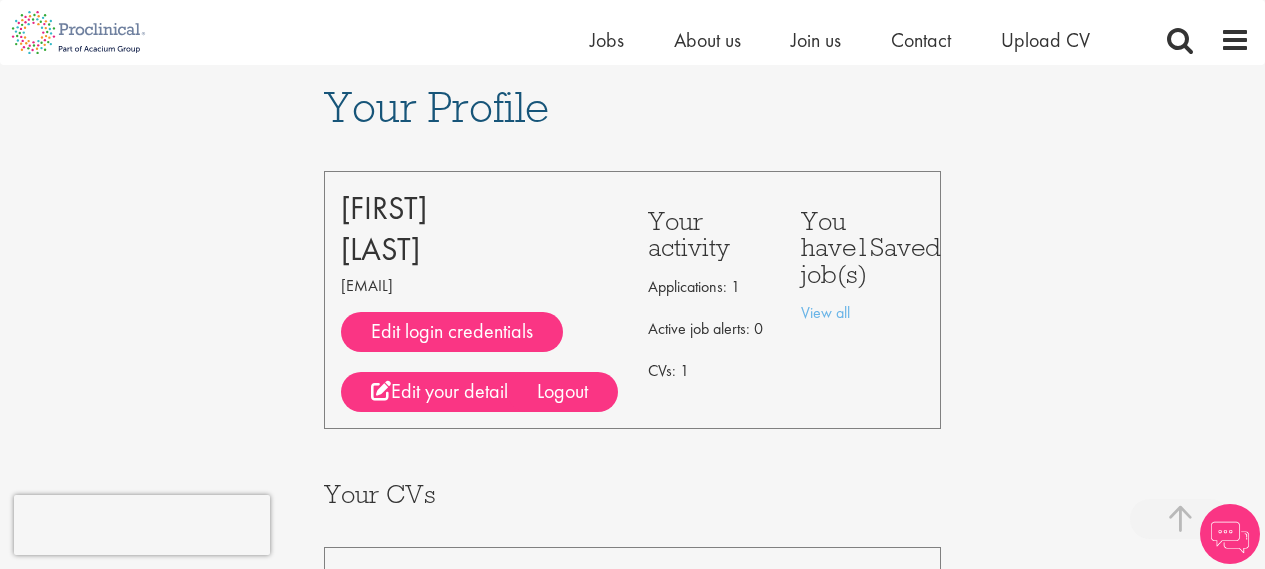 scroll, scrollTop: 352, scrollLeft: 0, axis: vertical 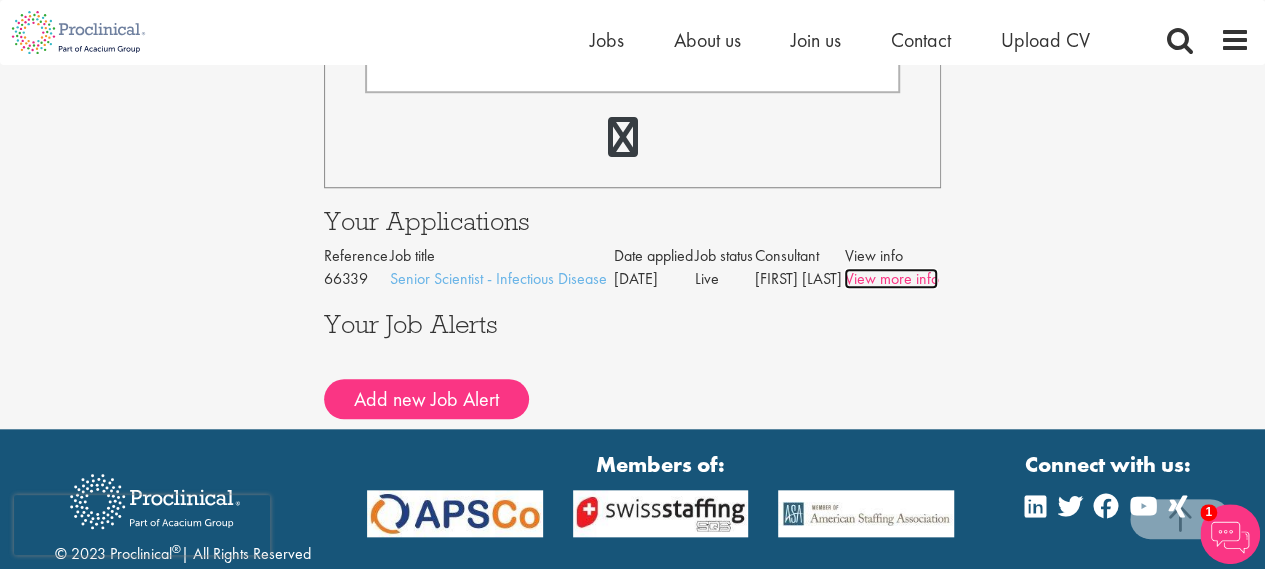 click on "View more info" at bounding box center (891, 278) 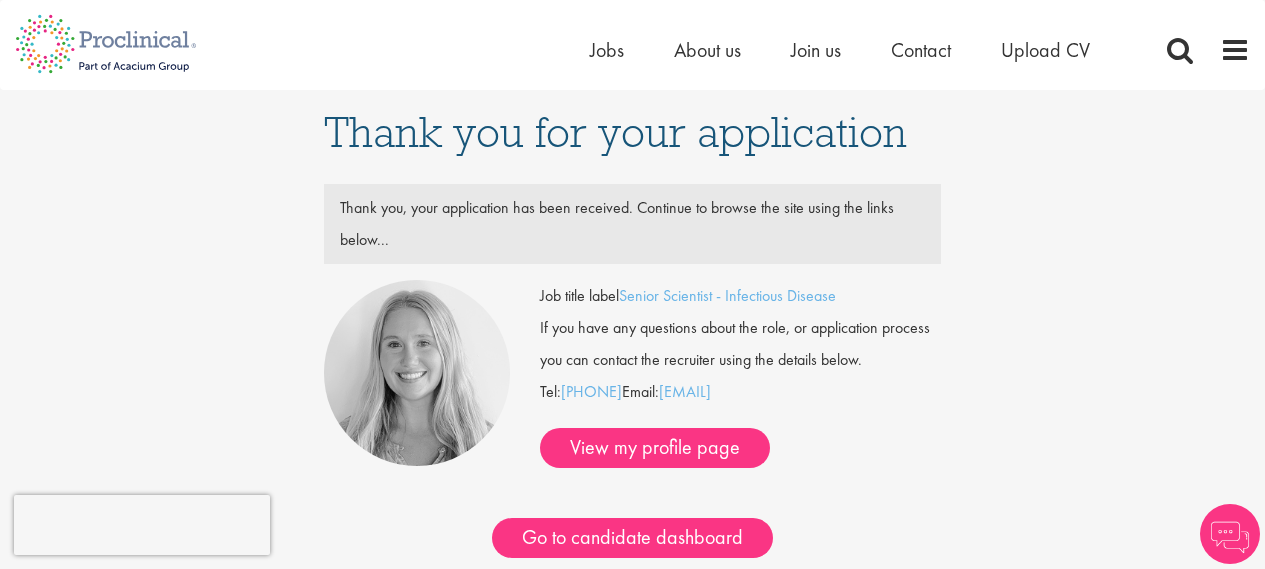 scroll, scrollTop: 0, scrollLeft: 0, axis: both 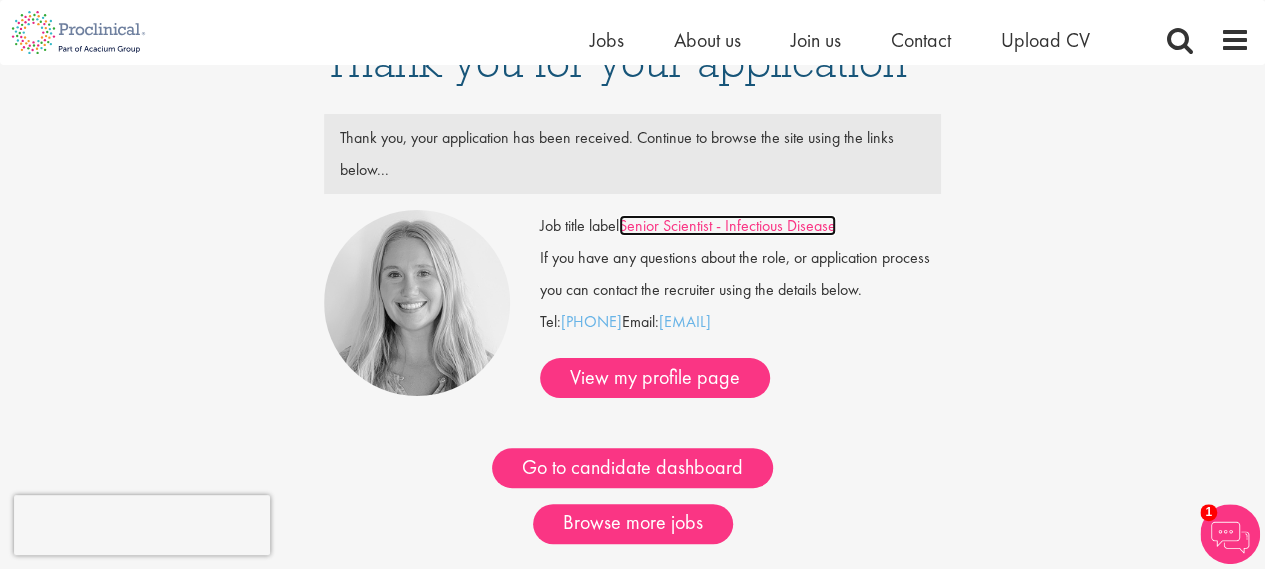 click on "Senior Scientist - Infectious Disease" at bounding box center (727, 225) 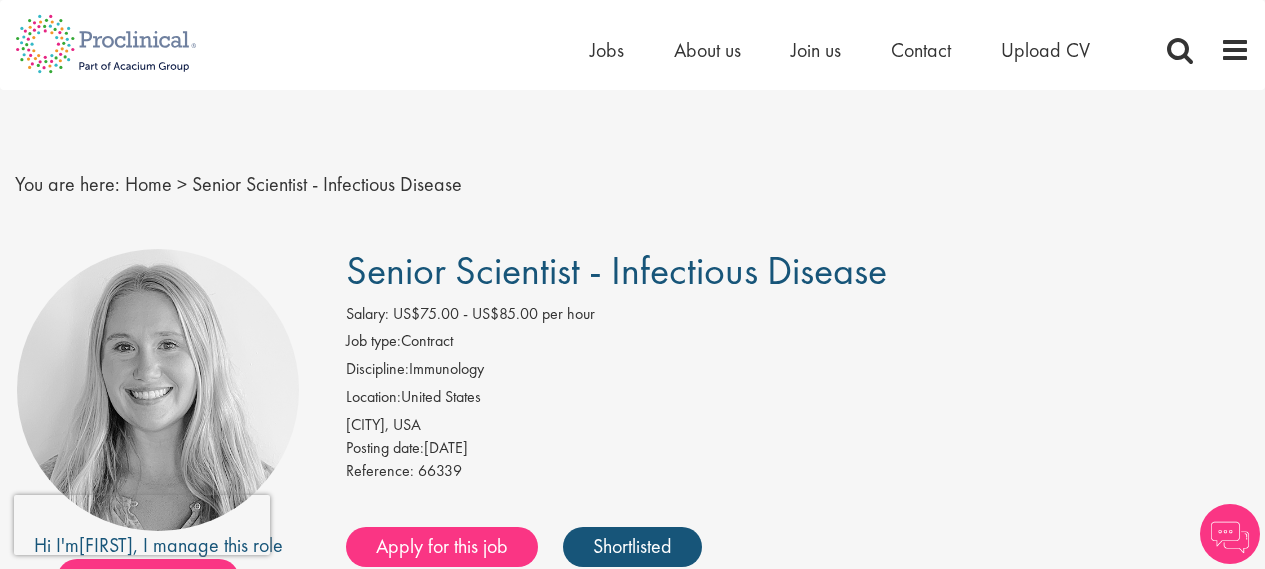 scroll, scrollTop: 0, scrollLeft: 0, axis: both 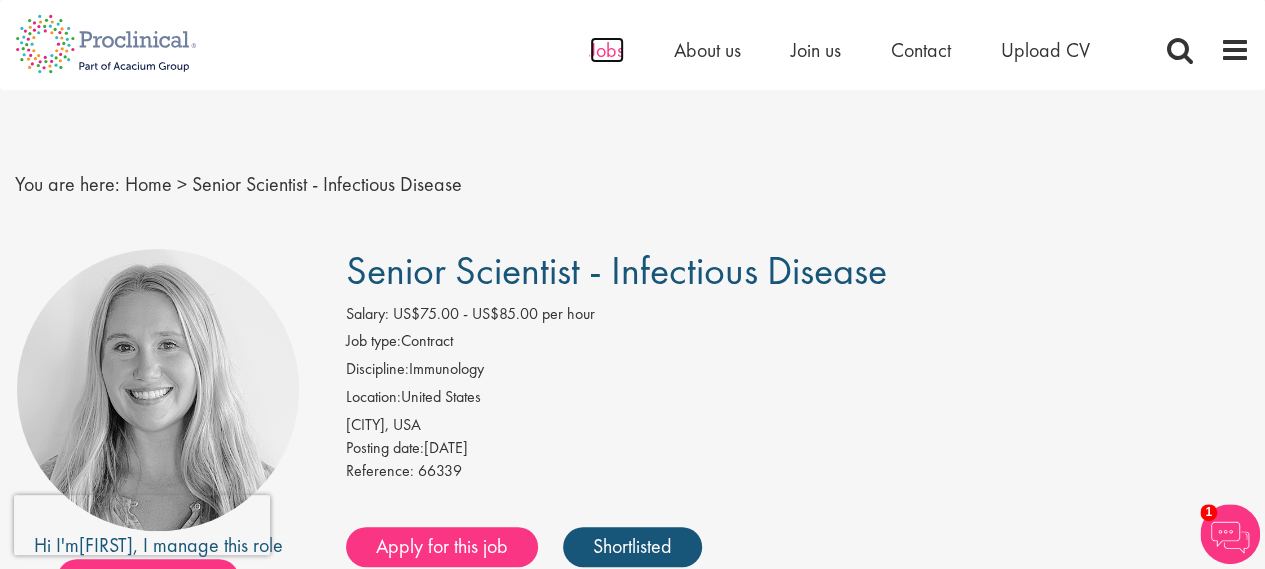 click on "Jobs" at bounding box center [607, 50] 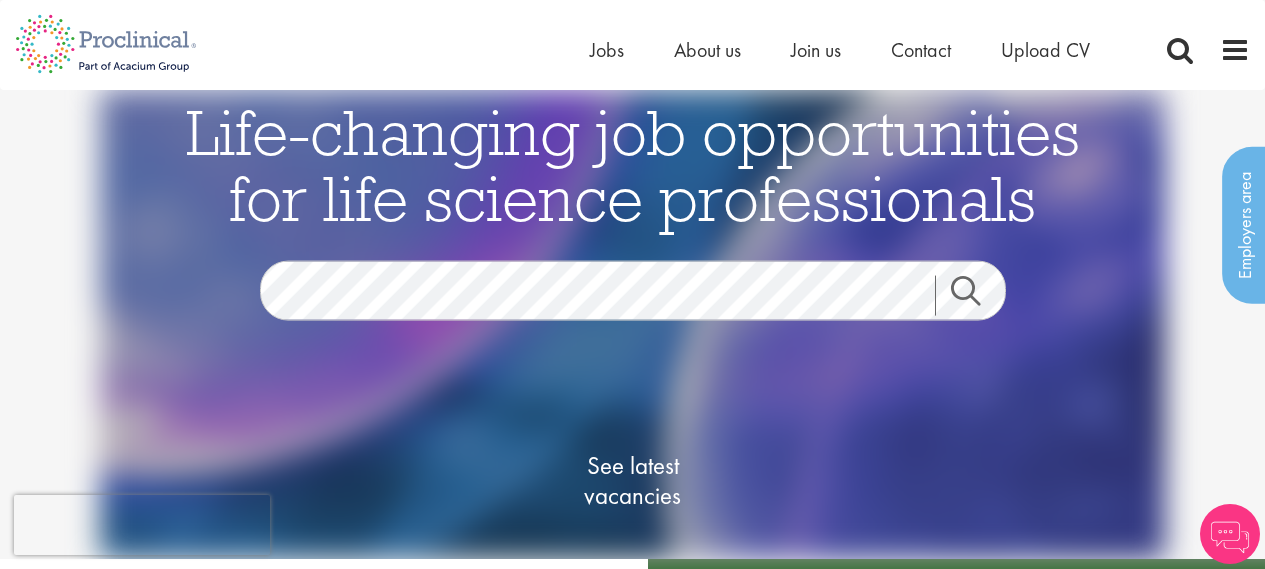 scroll, scrollTop: 0, scrollLeft: 0, axis: both 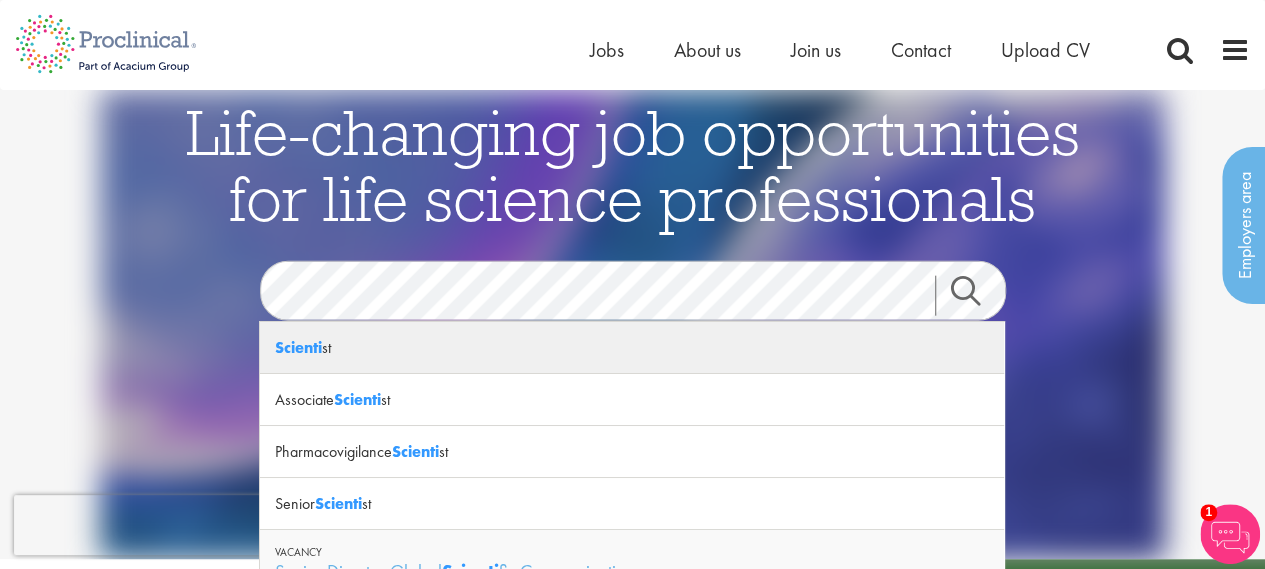 click on "This website uses cookies. By continuing to use this site, you are giving your consent to cookies being used. See our  Privacy policy  for more info.
Home
Jobs
About us
Join us
Contact
Upload CV" at bounding box center (632, 1865) 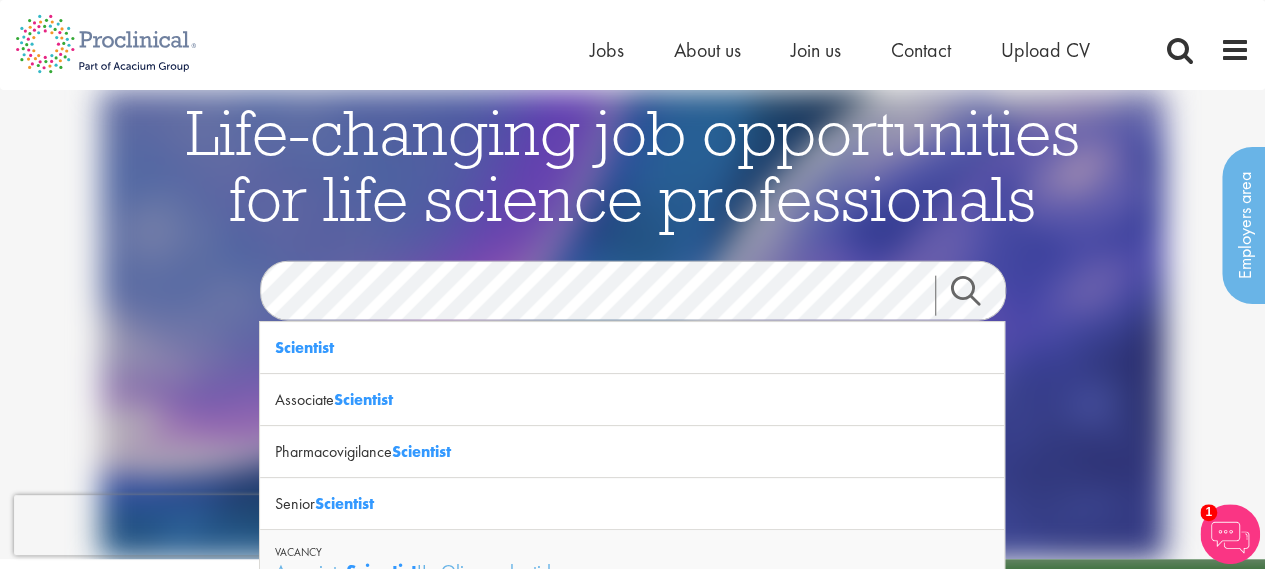 click on "Search" at bounding box center (978, 296) 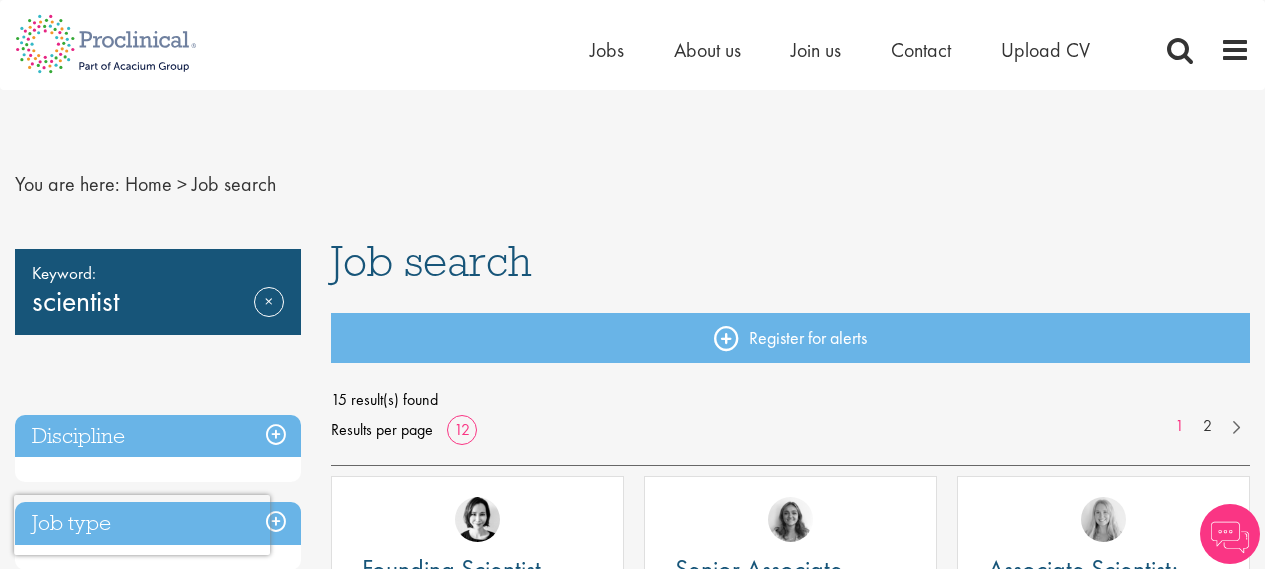 scroll, scrollTop: 0, scrollLeft: 0, axis: both 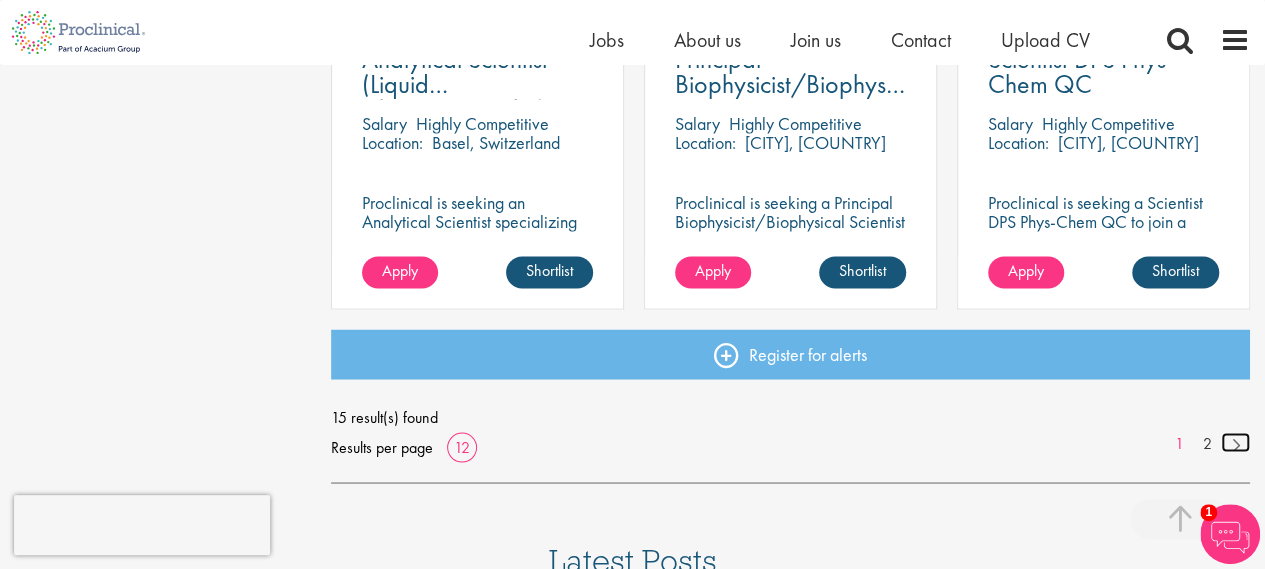 click at bounding box center [1235, 442] 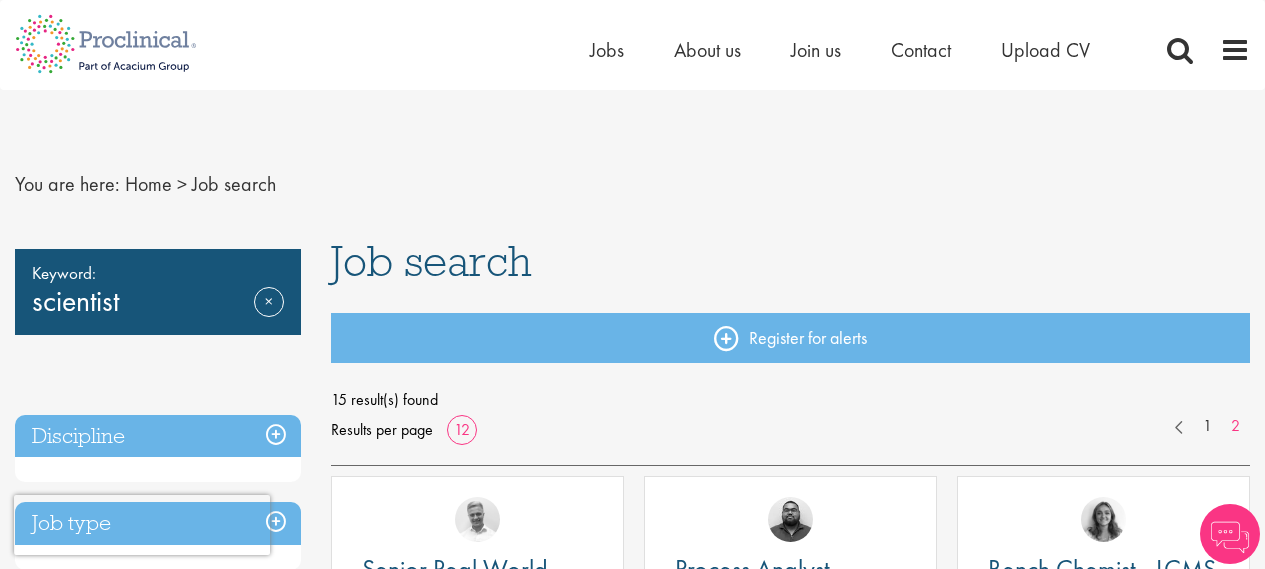 scroll, scrollTop: 0, scrollLeft: 0, axis: both 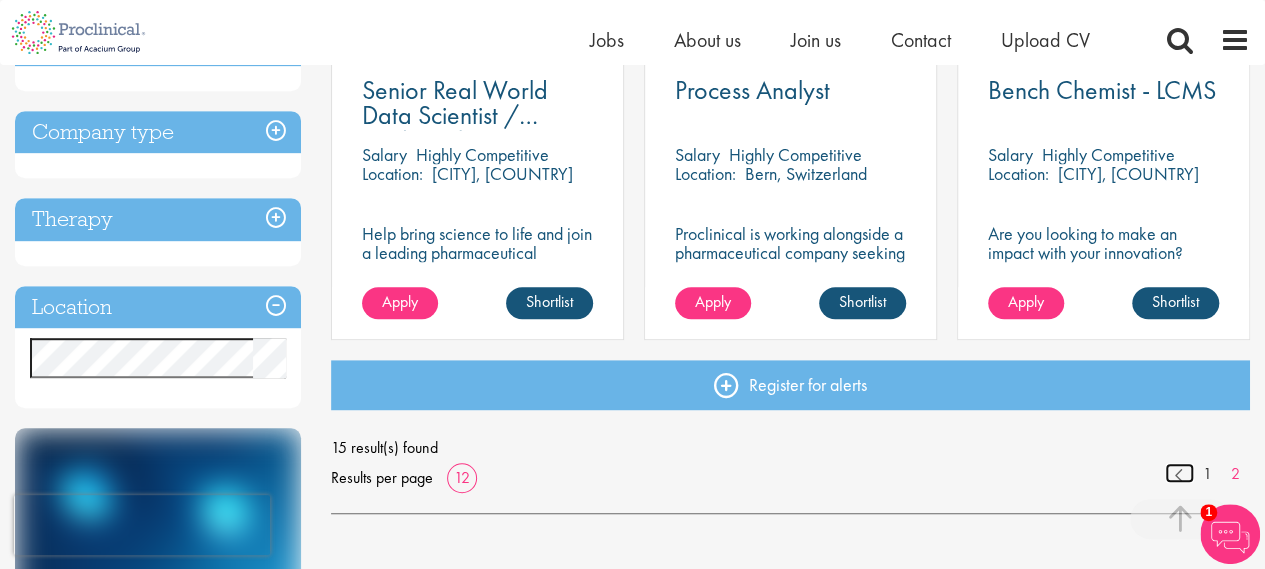click at bounding box center [1179, 473] 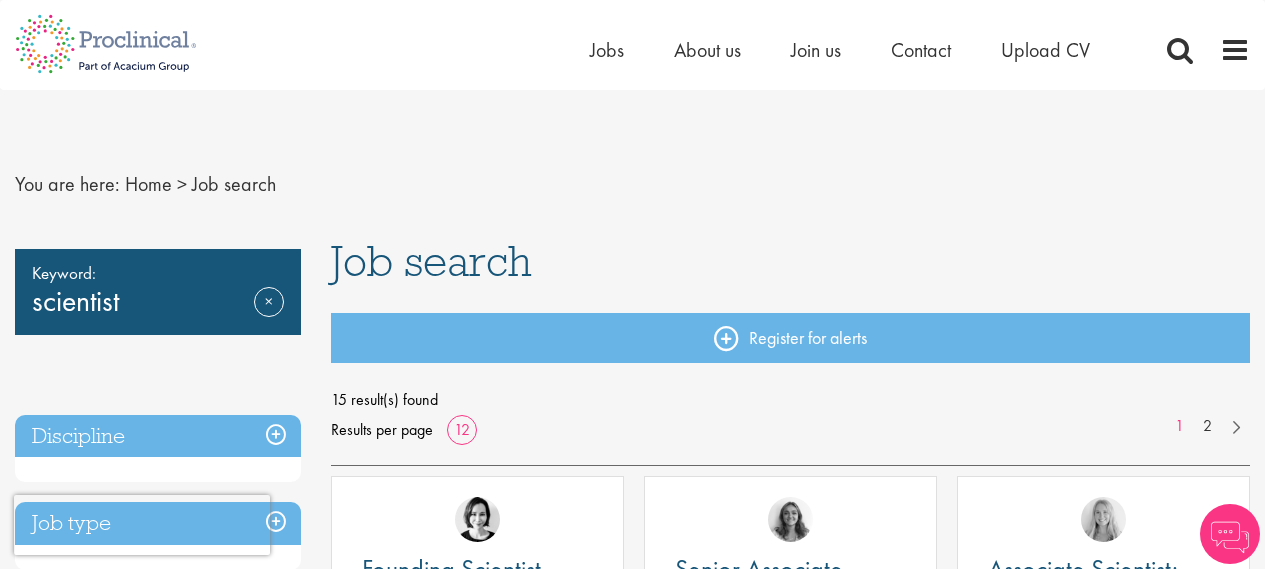 scroll, scrollTop: 0, scrollLeft: 0, axis: both 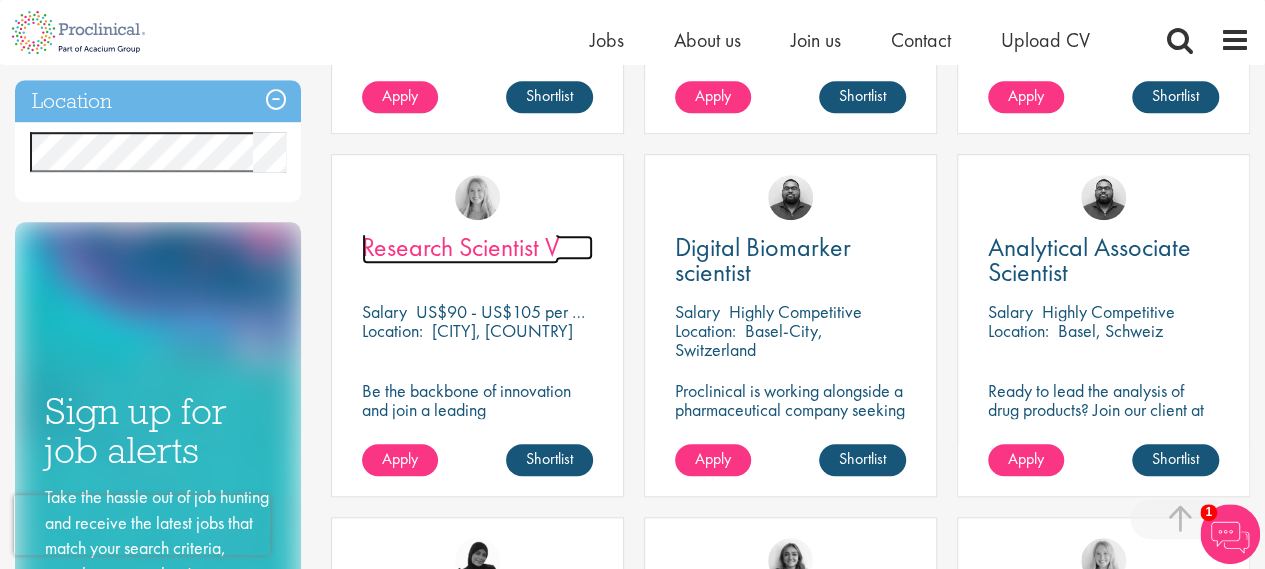 click on "Research Scientist V" at bounding box center [460, 247] 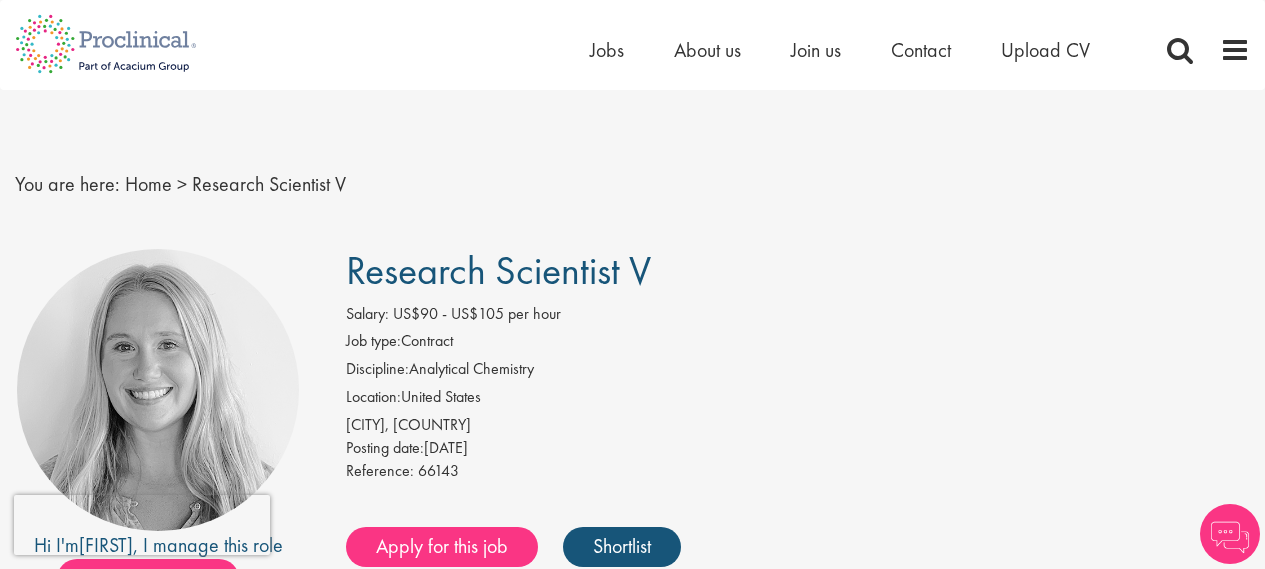 scroll, scrollTop: 0, scrollLeft: 0, axis: both 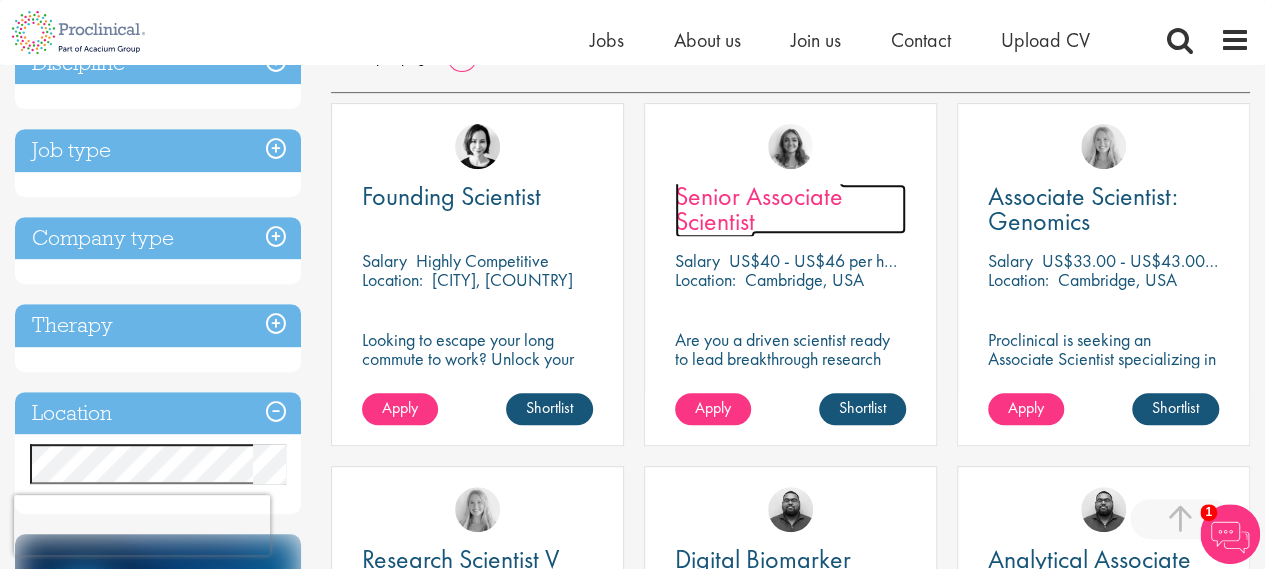 click on "Senior Associate Scientist" at bounding box center [759, 208] 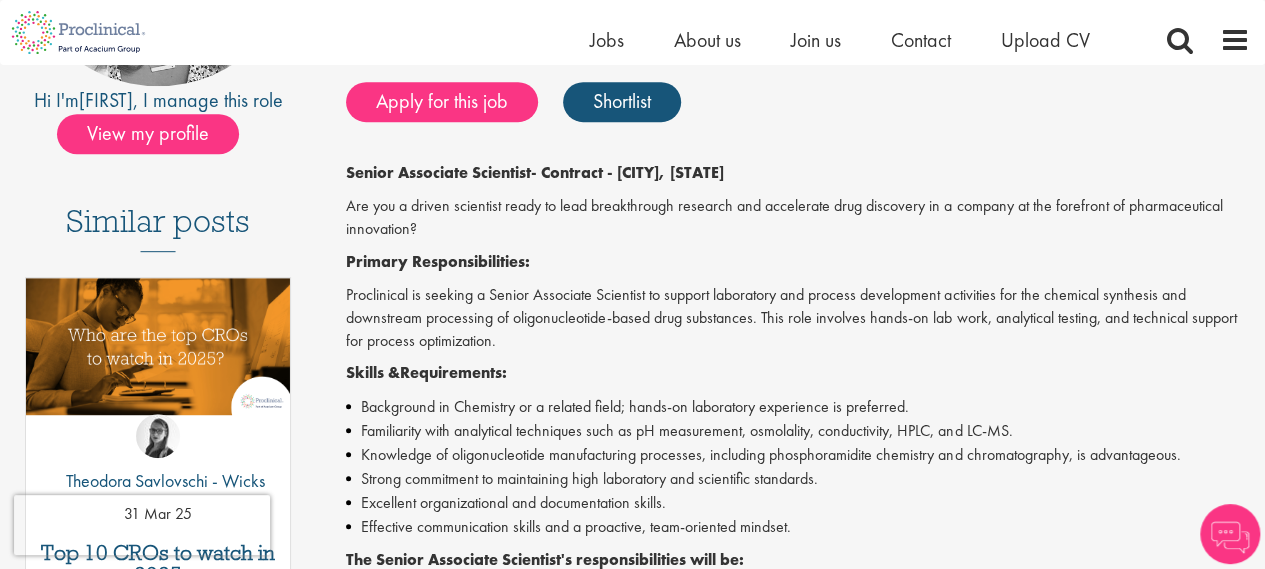 scroll, scrollTop: 0, scrollLeft: 0, axis: both 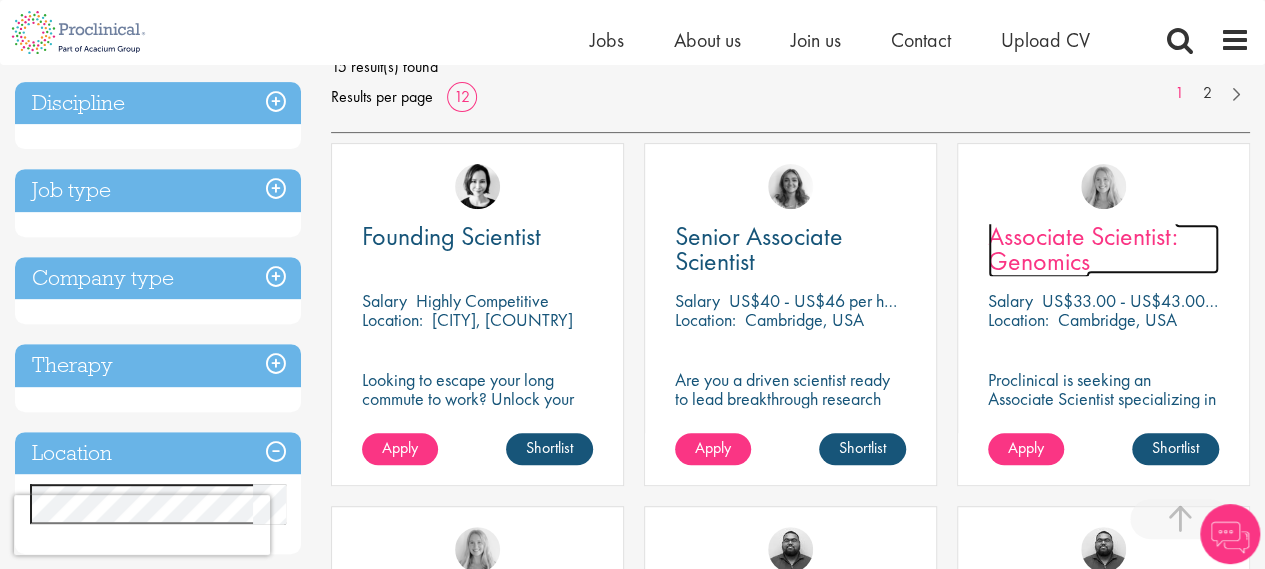 click on "Associate Scientist: Genomics" at bounding box center (1083, 248) 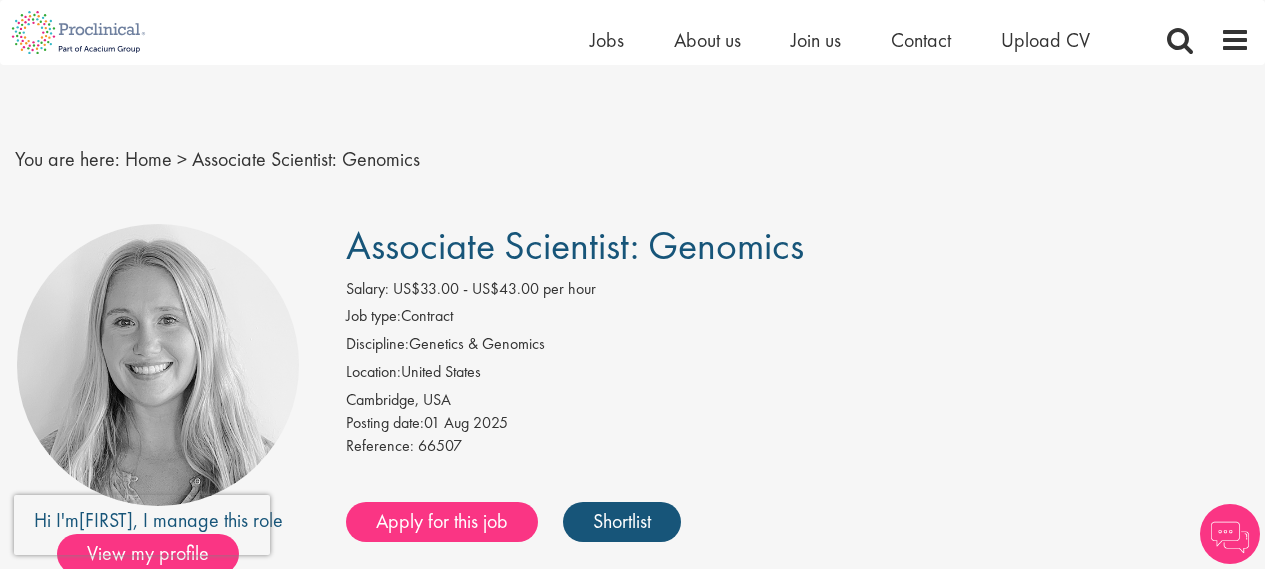 scroll, scrollTop: 170, scrollLeft: 0, axis: vertical 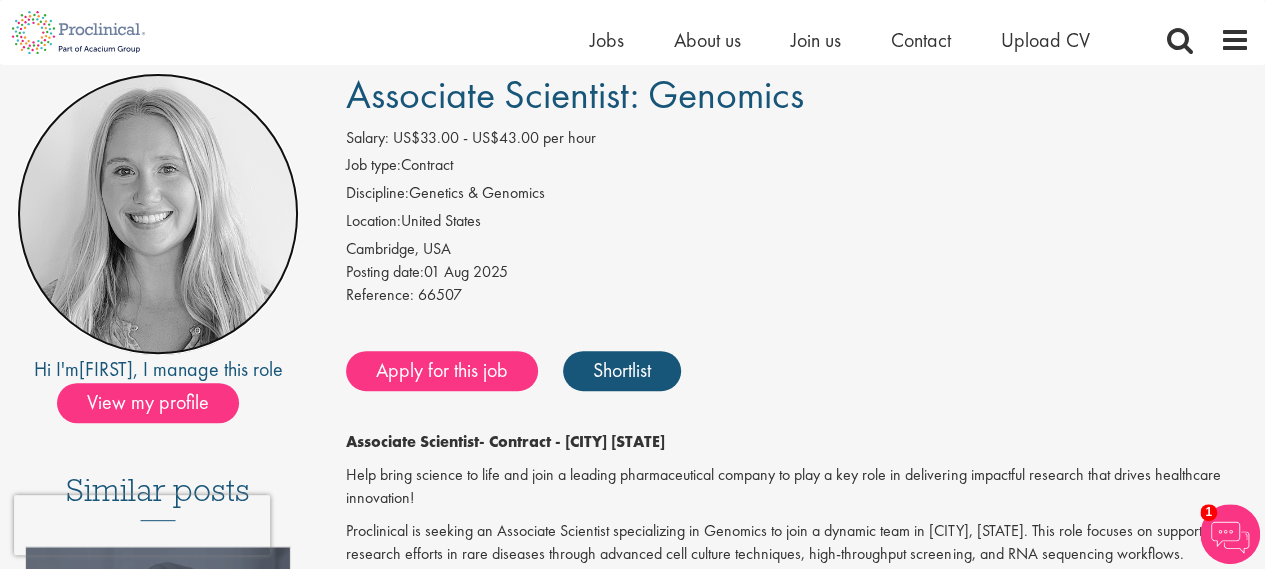 click at bounding box center (158, 214) 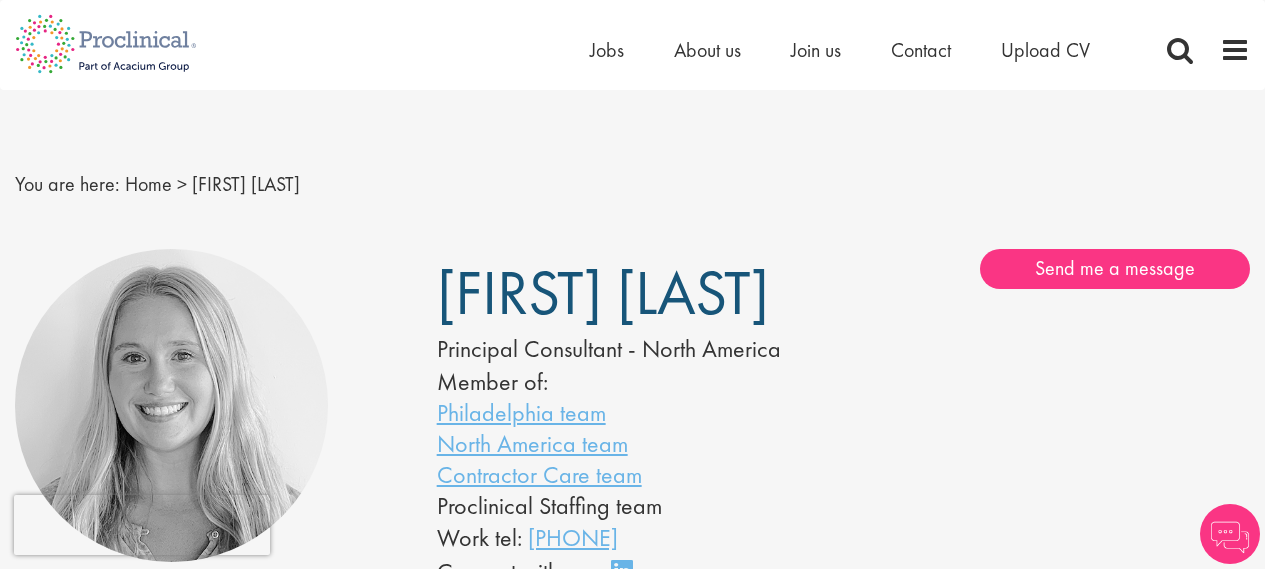 scroll, scrollTop: 0, scrollLeft: 0, axis: both 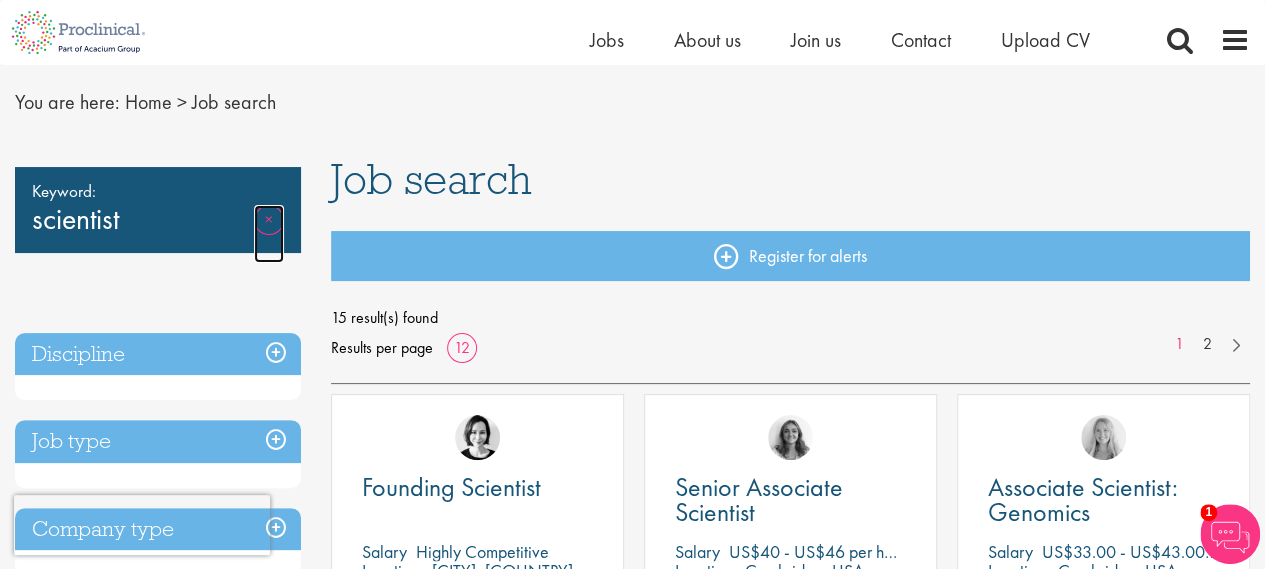 click on "Remove" at bounding box center [269, 234] 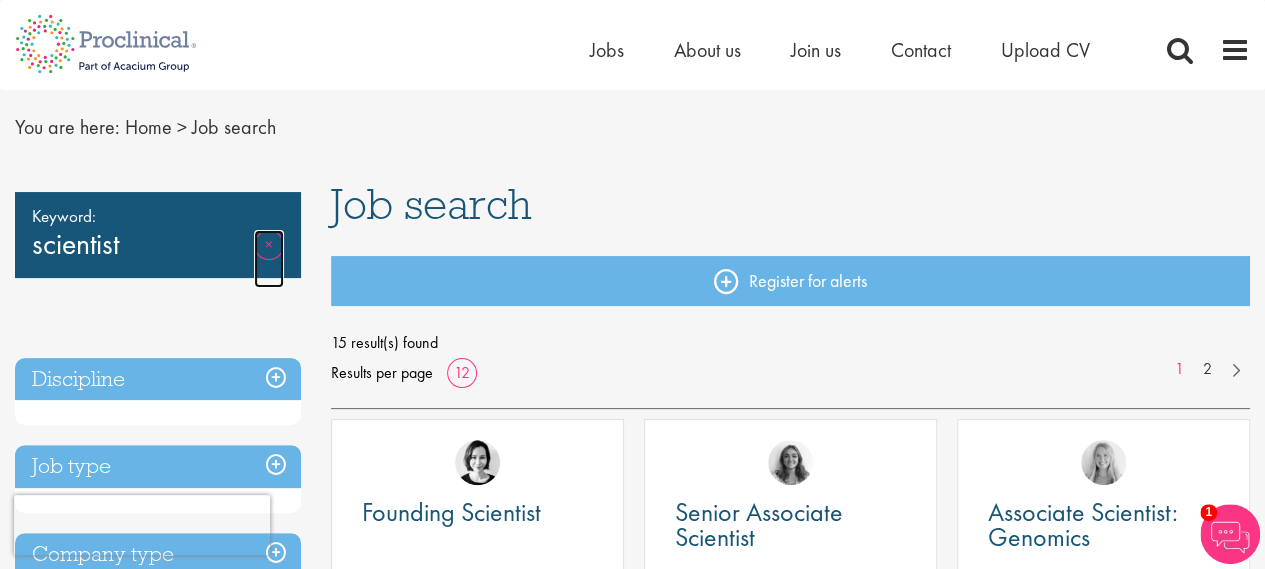 scroll, scrollTop: 0, scrollLeft: 0, axis: both 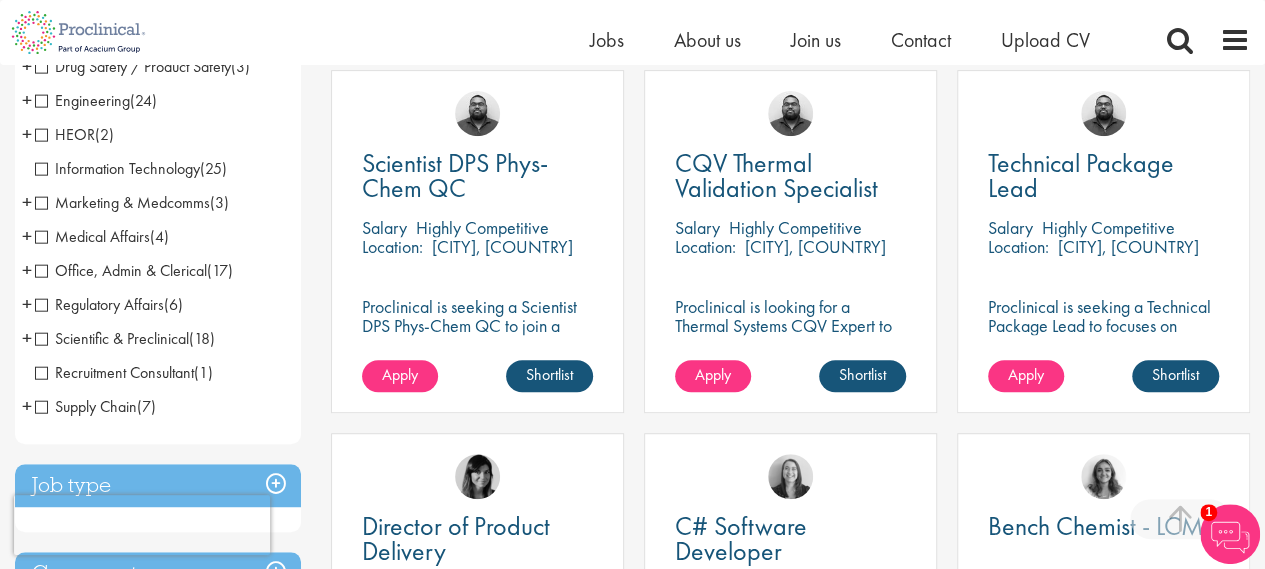 click on "Scientific & Preclinical" at bounding box center [112, 338] 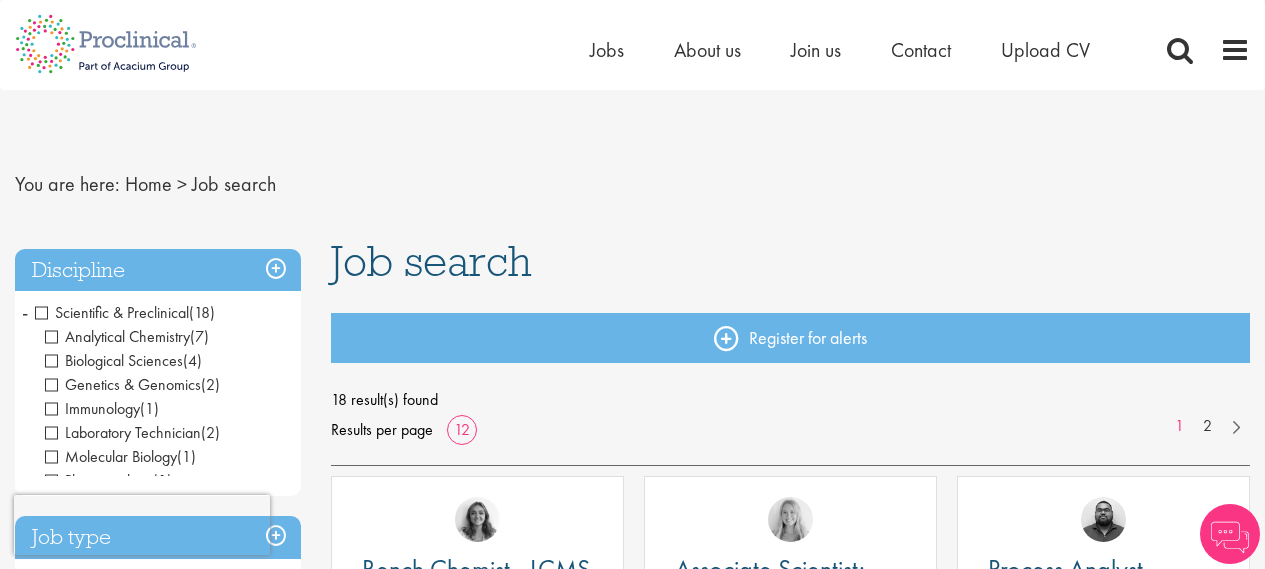 scroll, scrollTop: 0, scrollLeft: 0, axis: both 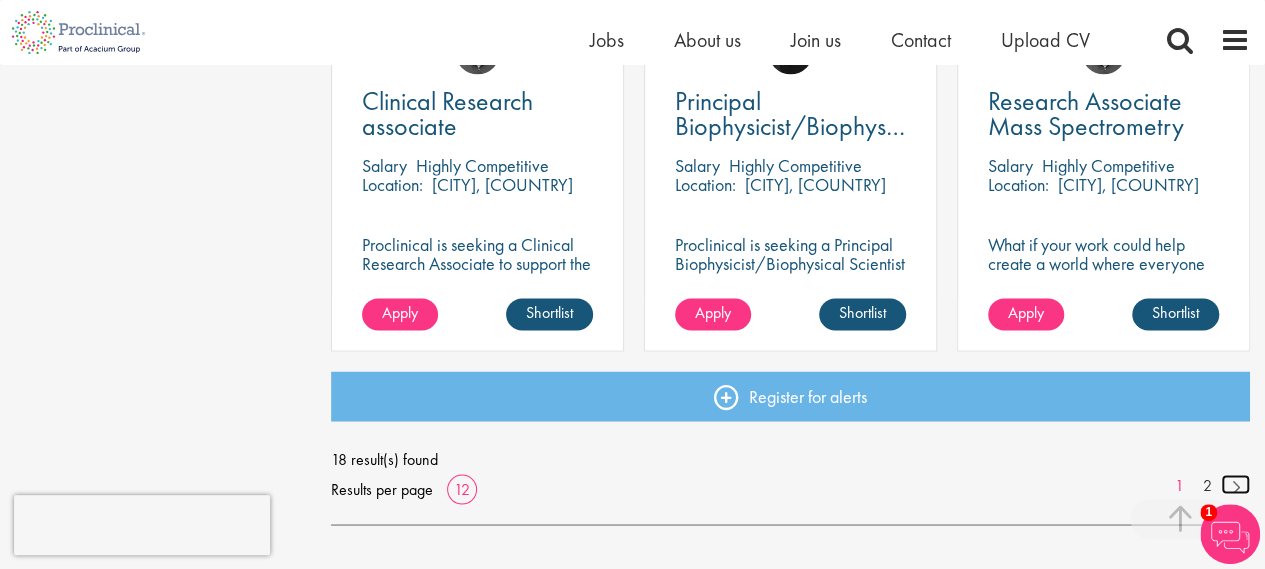 click at bounding box center [1235, 484] 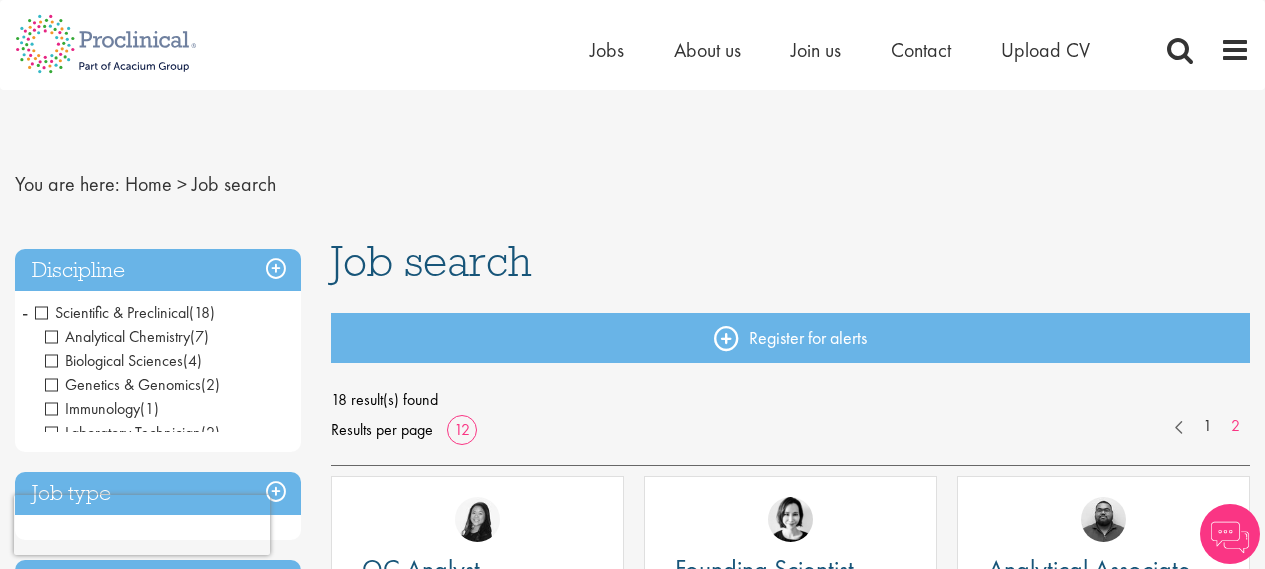 scroll, scrollTop: 0, scrollLeft: 0, axis: both 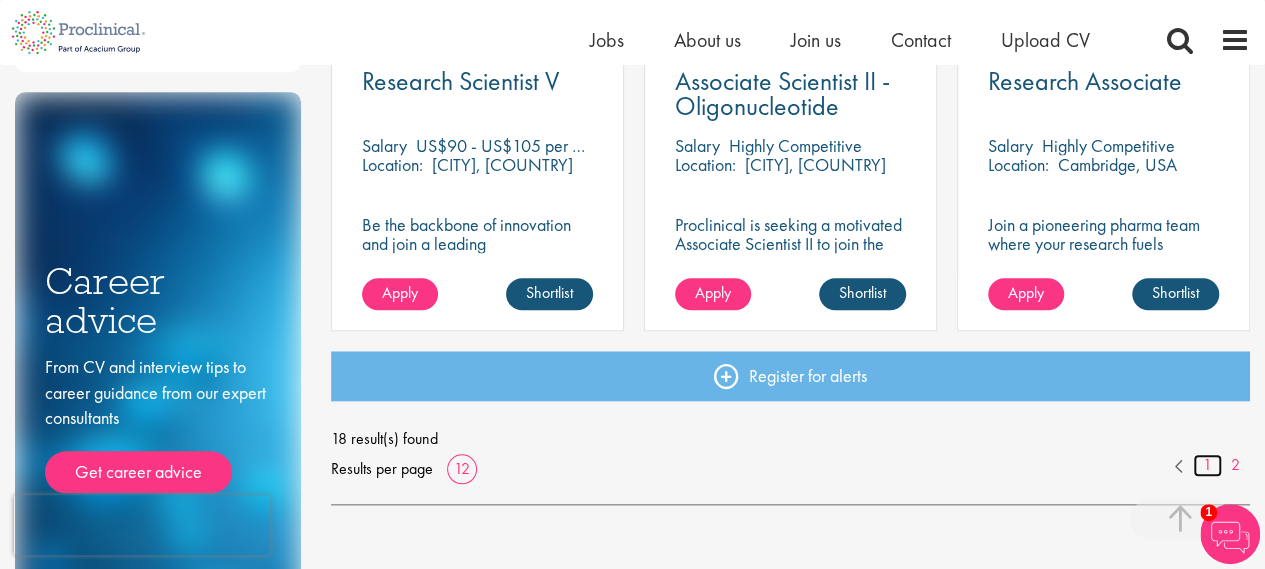 click on "1" at bounding box center (1207, 465) 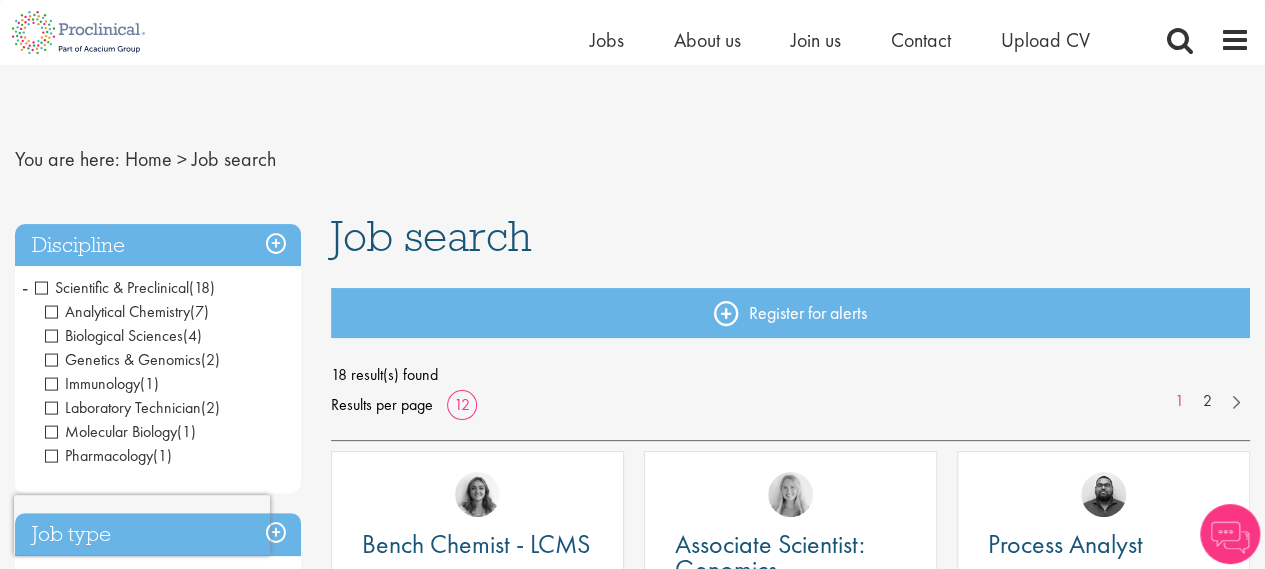 scroll, scrollTop: 246, scrollLeft: 0, axis: vertical 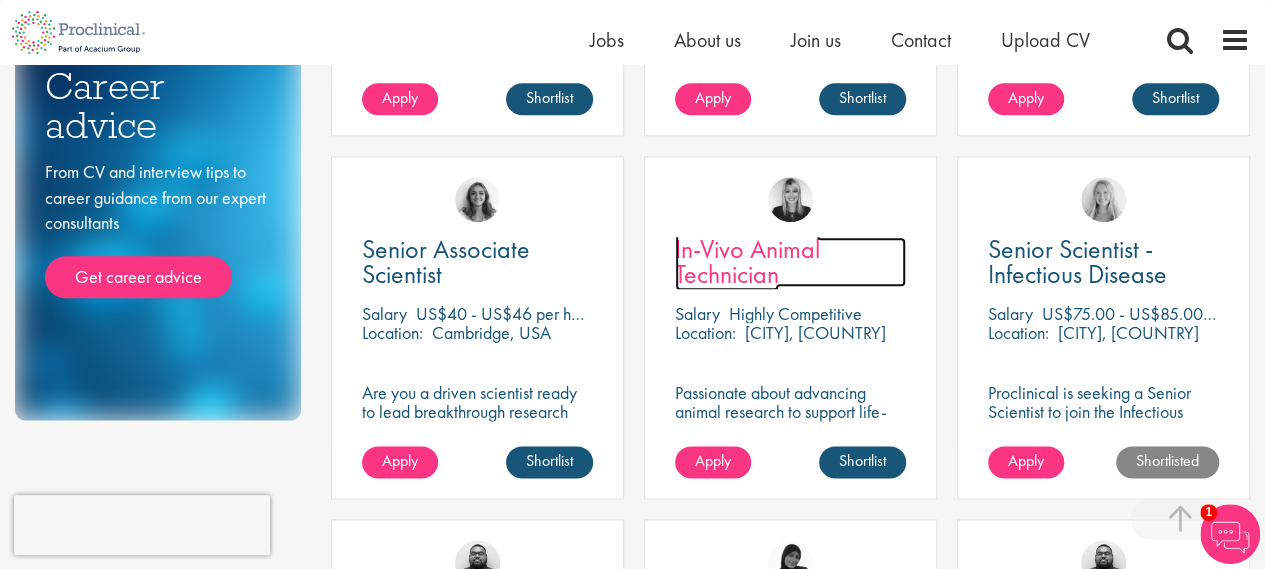click on "In-Vivo Animal Technician" at bounding box center [747, 261] 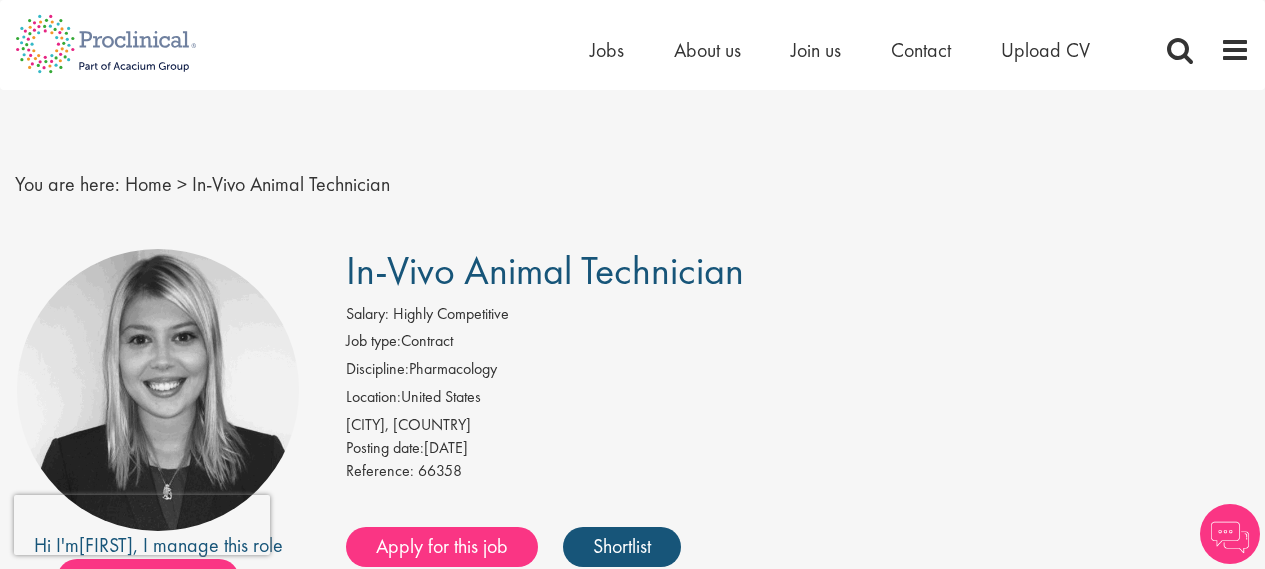 scroll, scrollTop: 0, scrollLeft: 0, axis: both 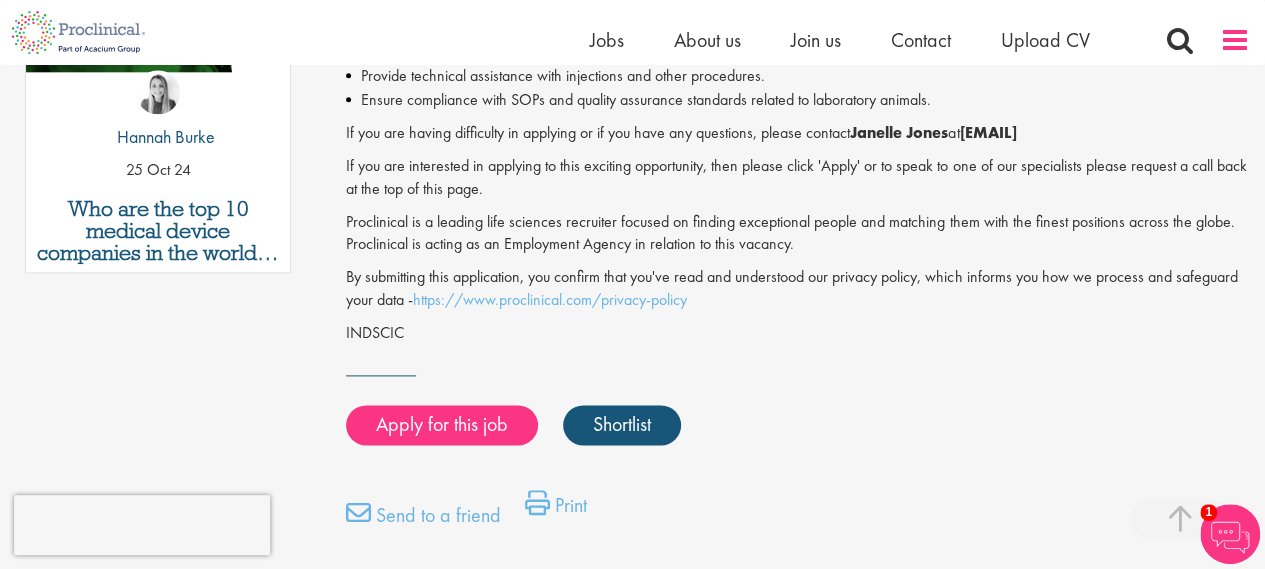 click at bounding box center (1235, 40) 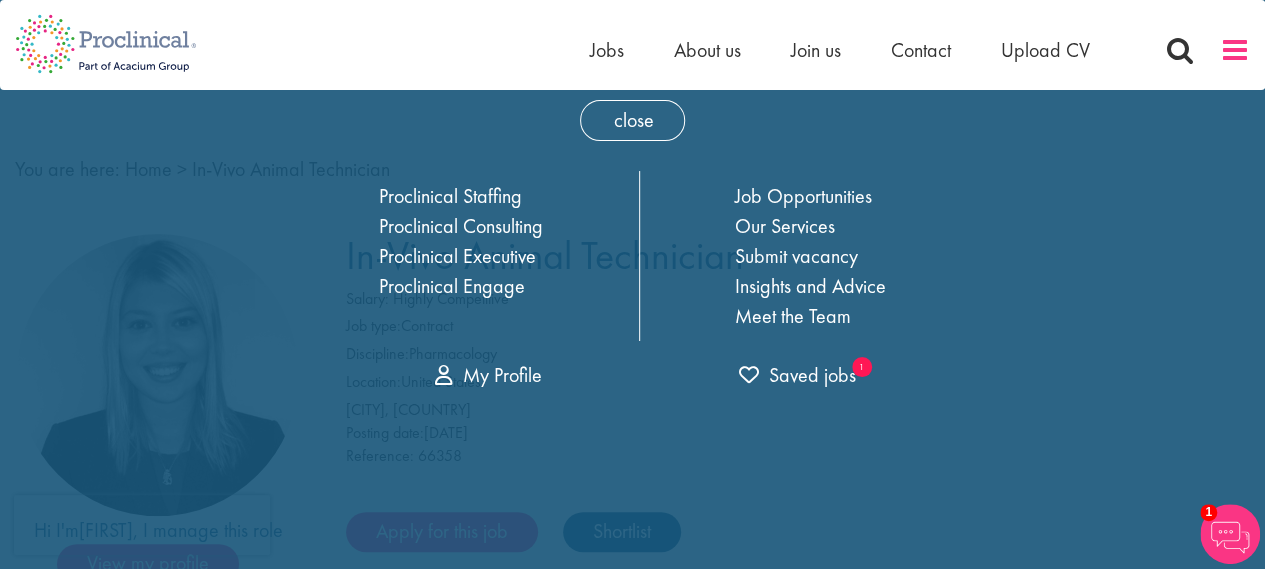 scroll, scrollTop: 0, scrollLeft: 0, axis: both 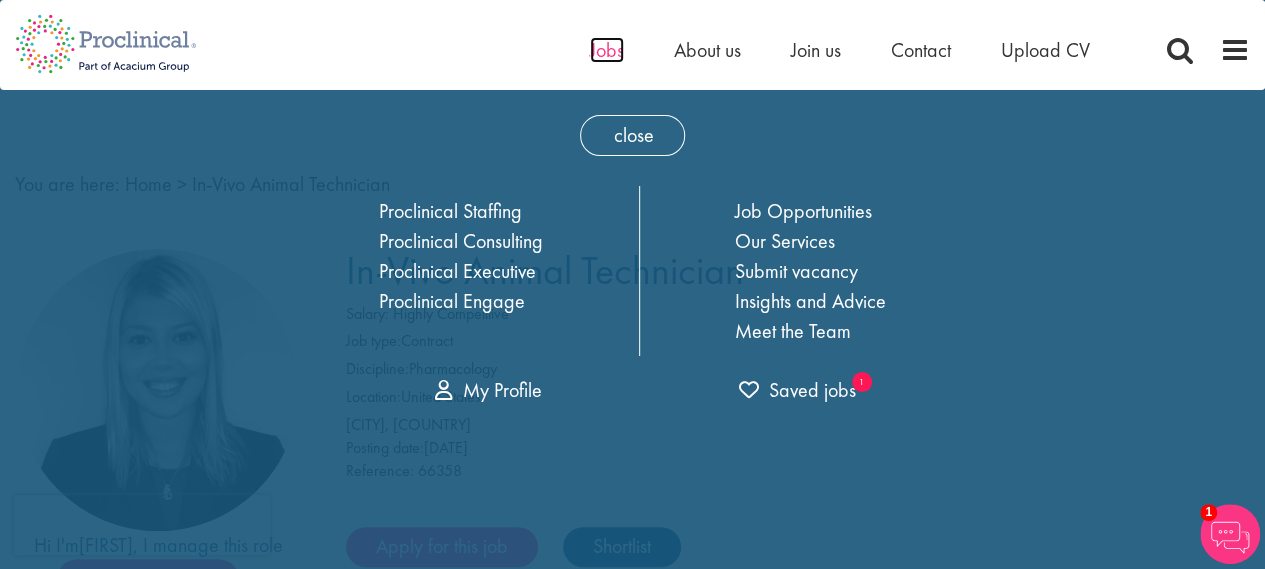 click on "Jobs" at bounding box center [607, 50] 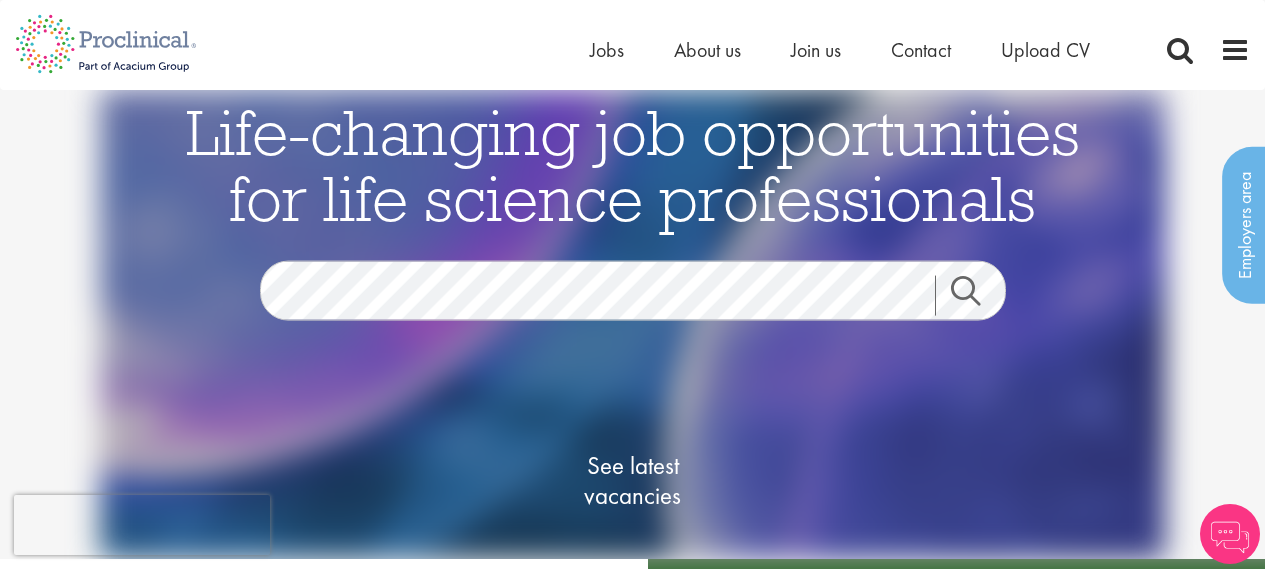 scroll, scrollTop: 0, scrollLeft: 0, axis: both 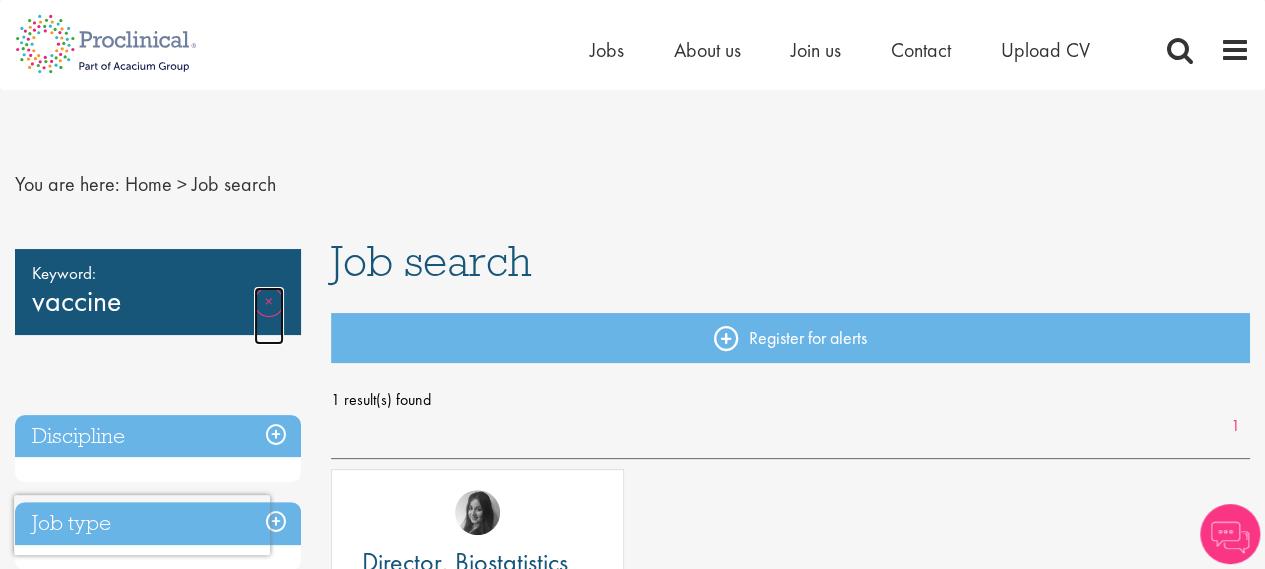 click on "Remove" at bounding box center [269, 316] 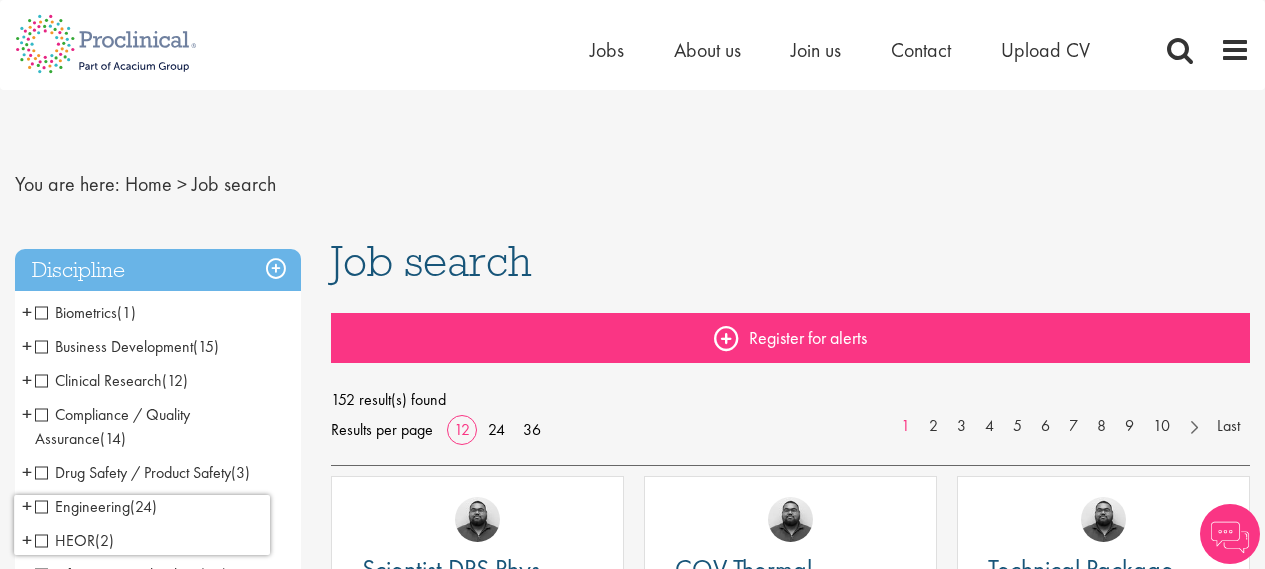 scroll, scrollTop: 0, scrollLeft: 0, axis: both 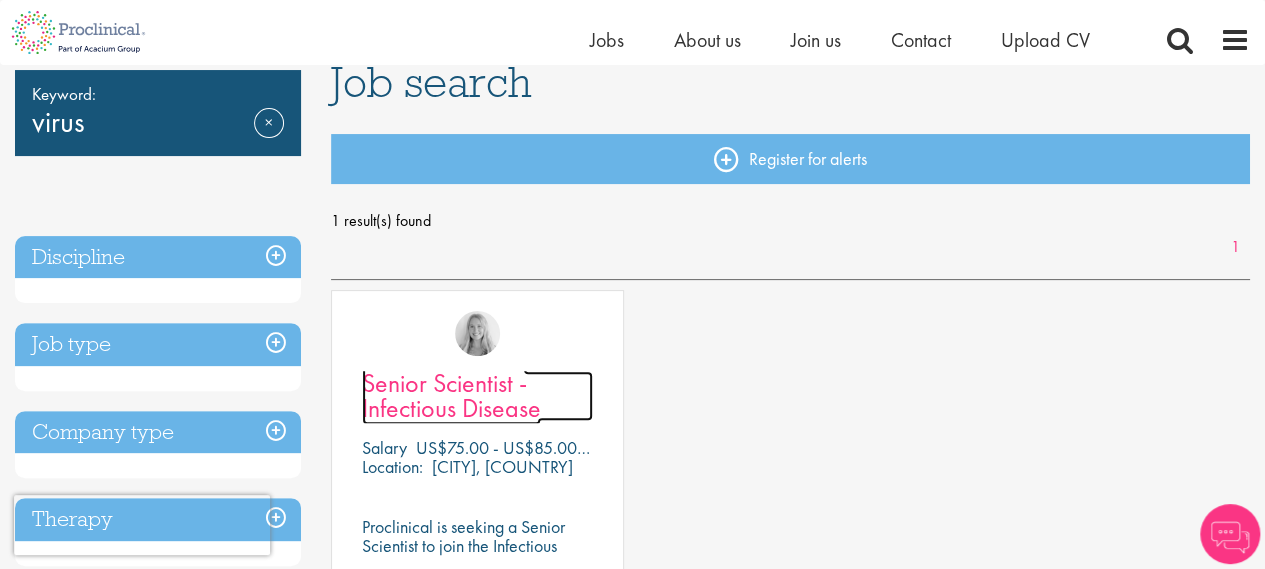 click on "Senior Scientist - Infectious Disease" at bounding box center (451, 395) 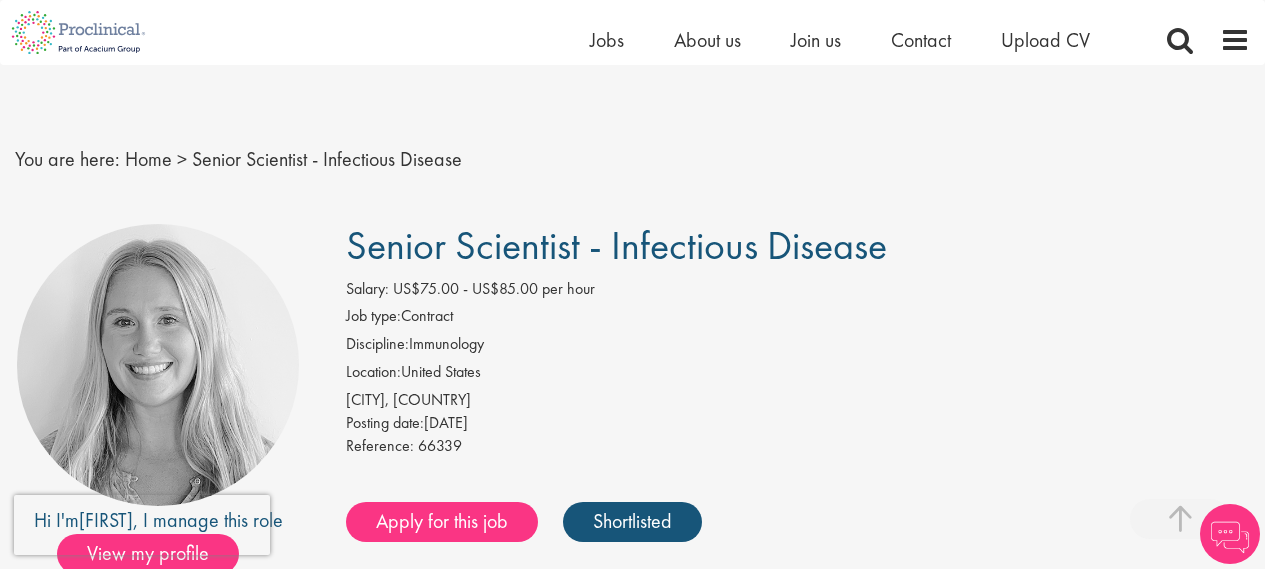 scroll, scrollTop: 498, scrollLeft: 0, axis: vertical 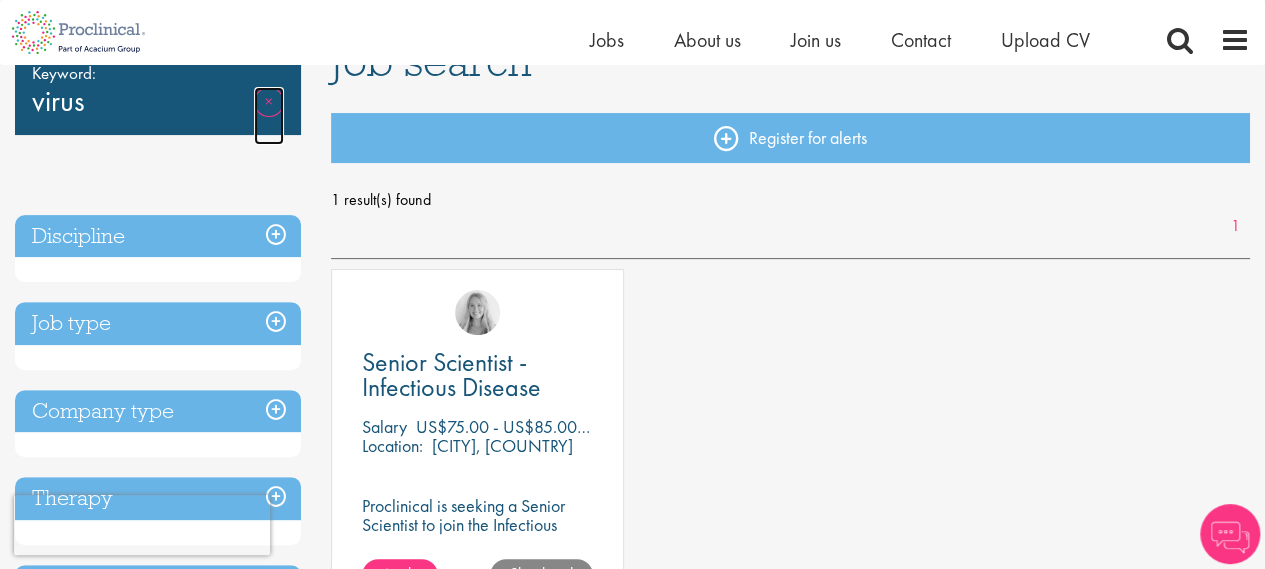 click on "Remove" at bounding box center [269, 116] 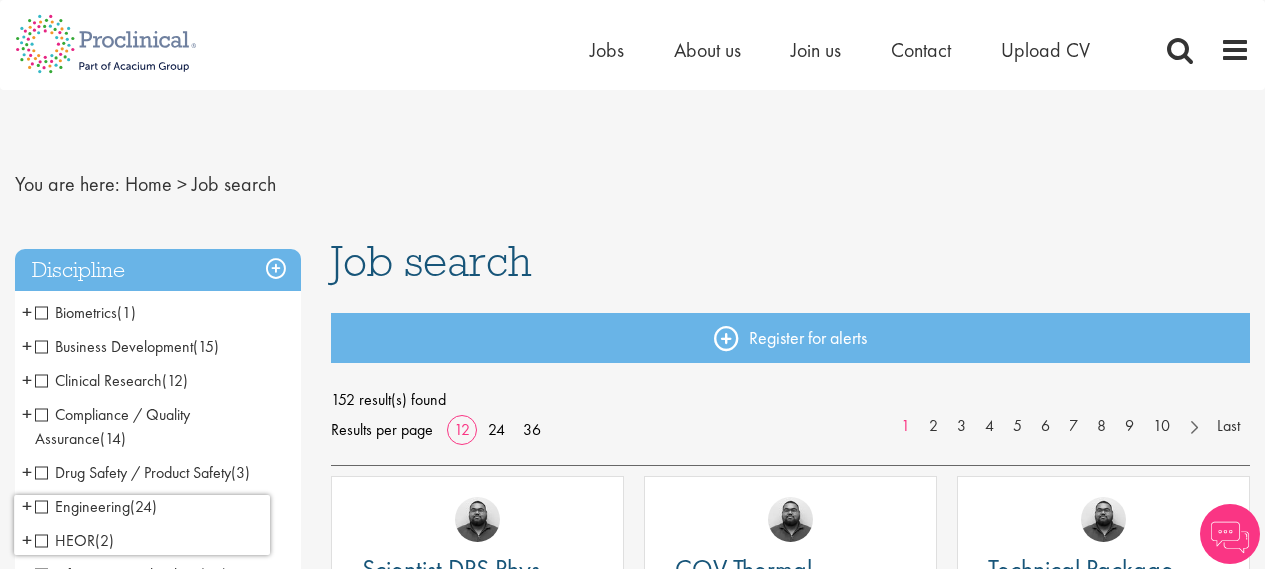 scroll, scrollTop: 0, scrollLeft: 0, axis: both 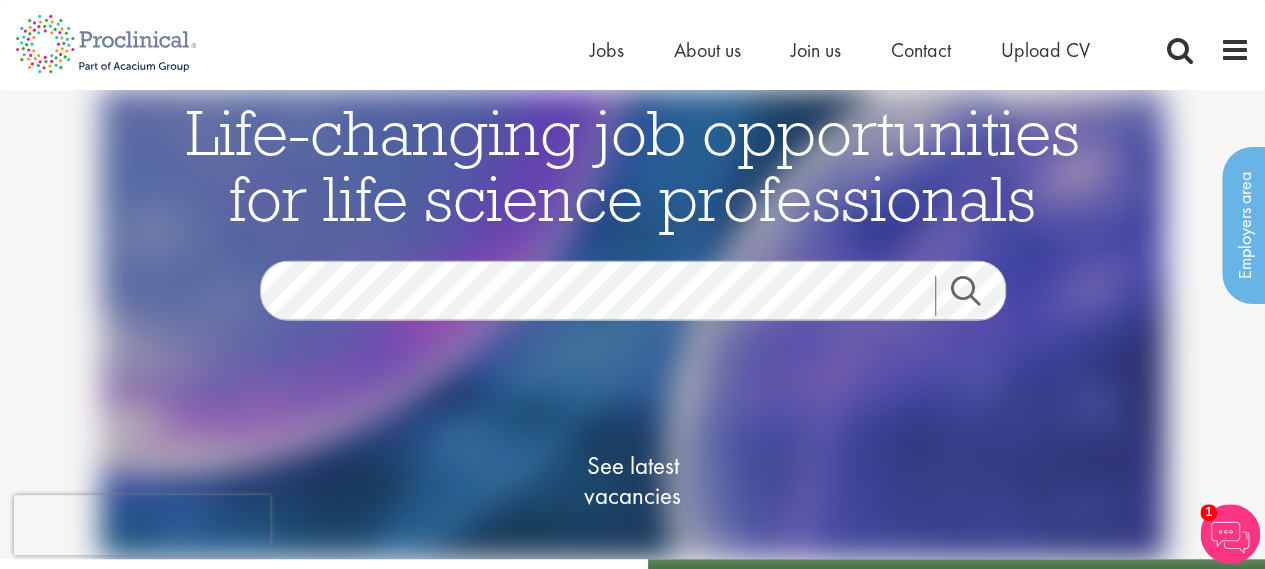click on "Search" at bounding box center (978, 296) 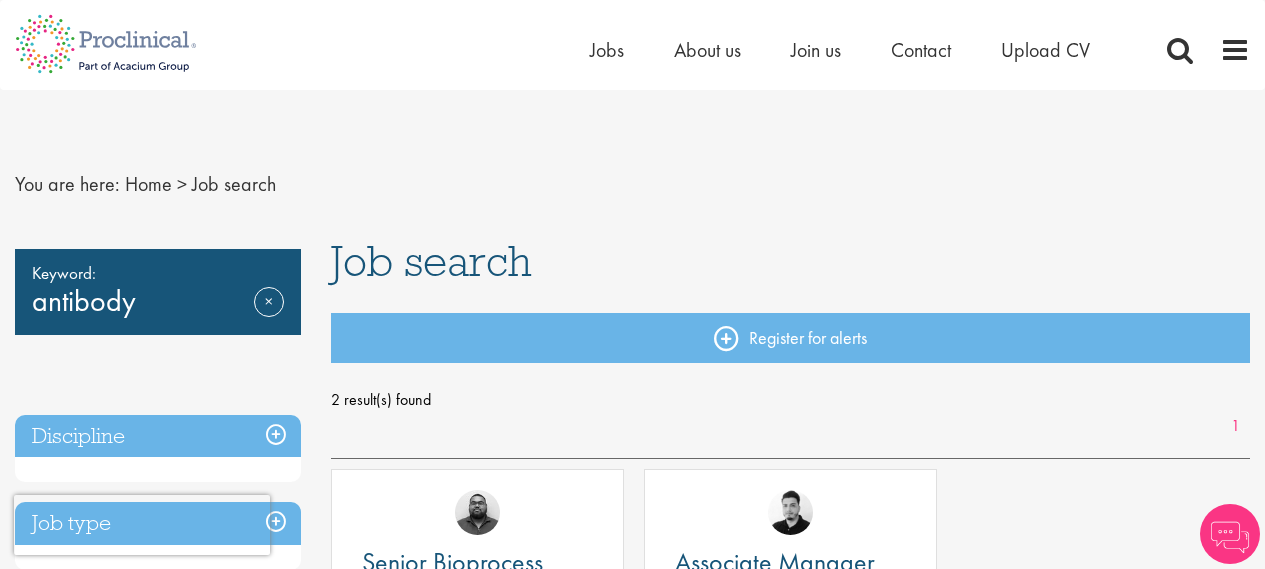 scroll, scrollTop: 0, scrollLeft: 0, axis: both 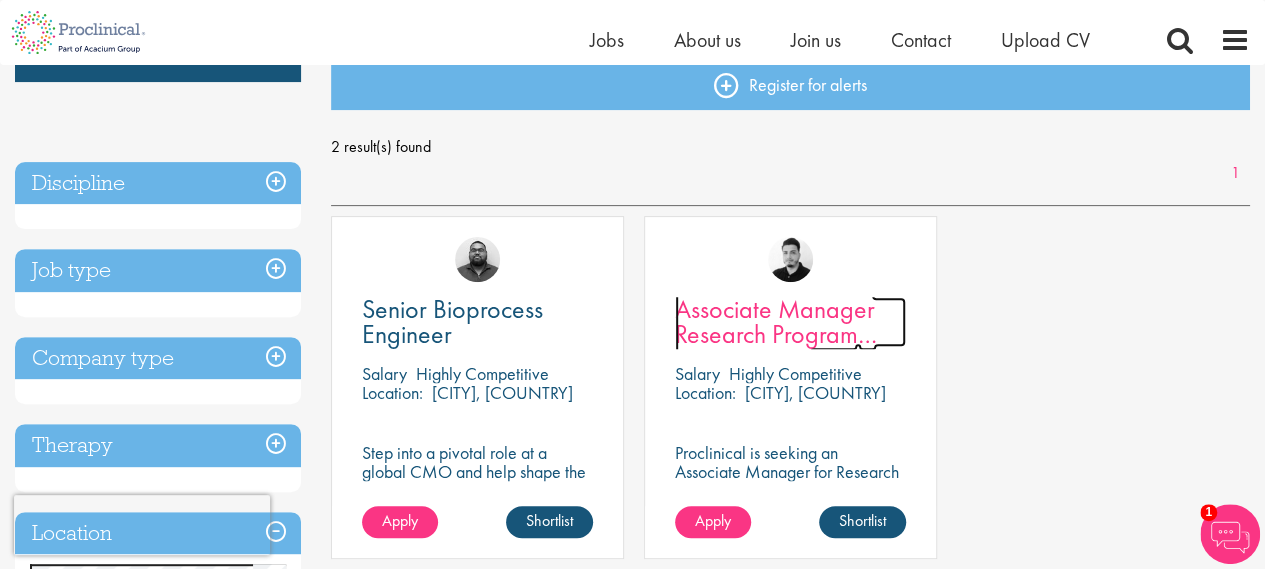 click on "Associate Manager Research Program Management" at bounding box center (776, 334) 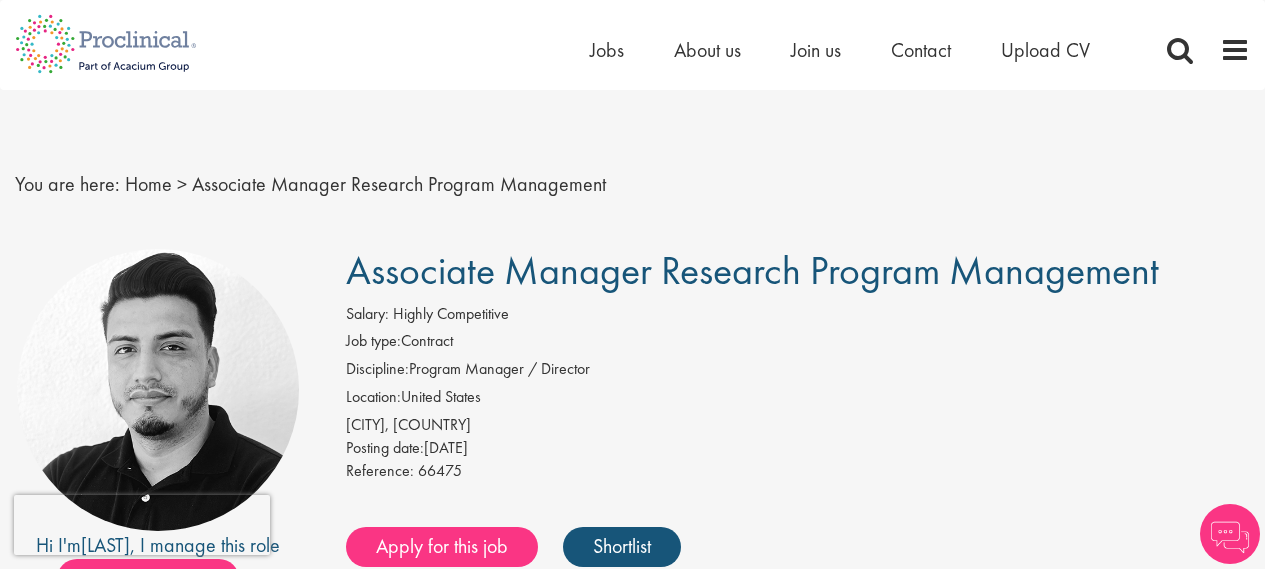 scroll, scrollTop: 0, scrollLeft: 0, axis: both 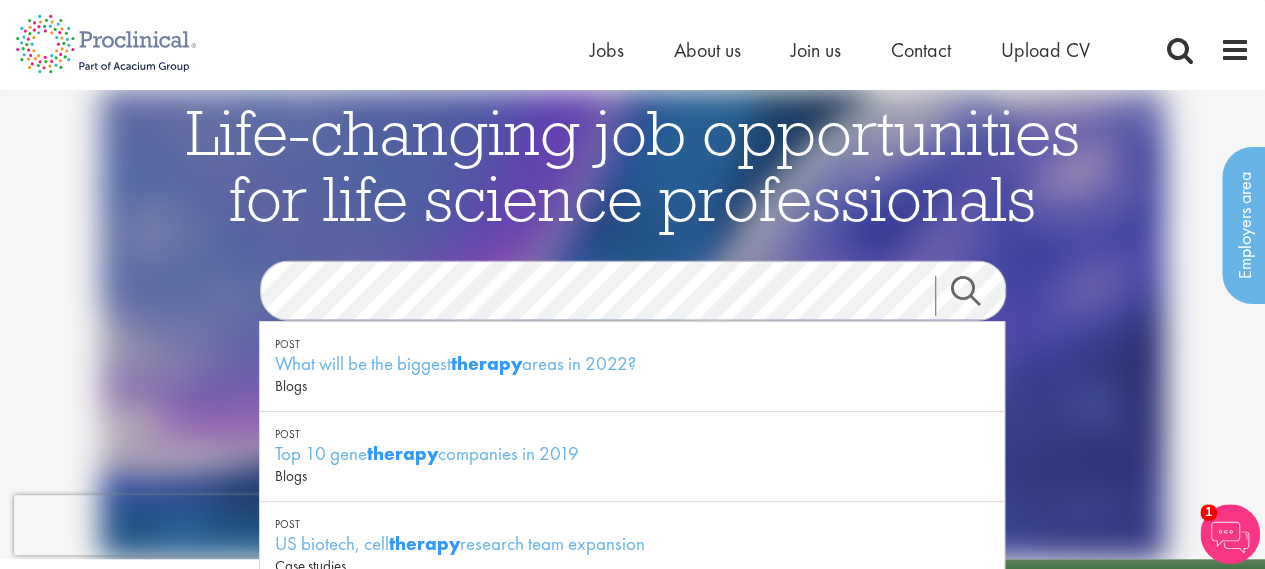 click on "Search" at bounding box center [978, 296] 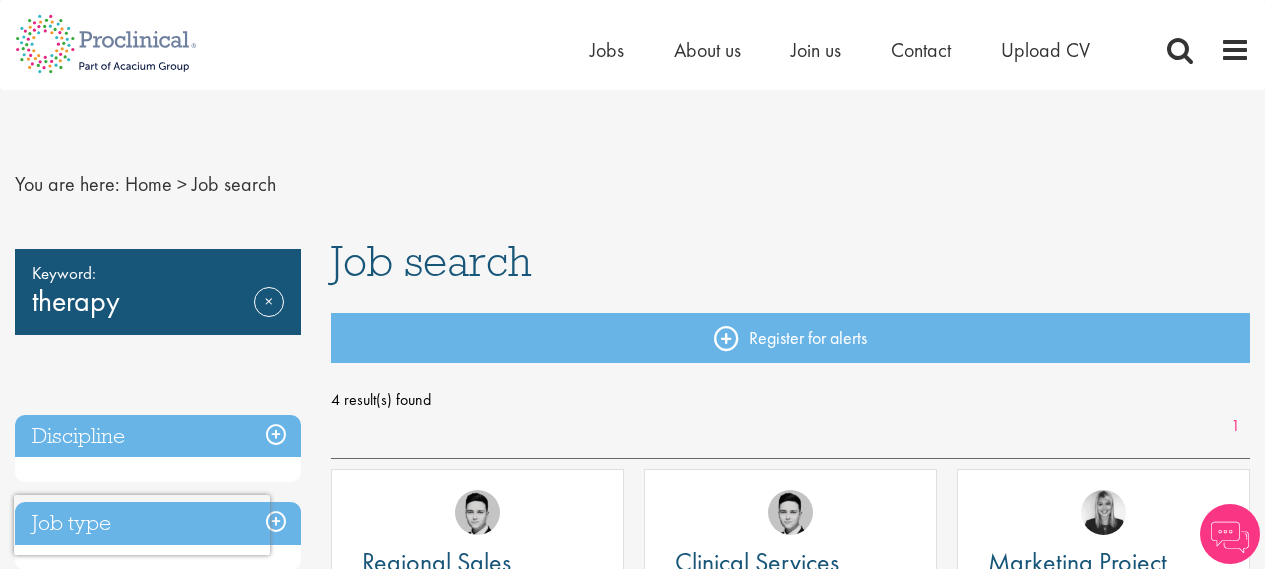 scroll, scrollTop: 0, scrollLeft: 0, axis: both 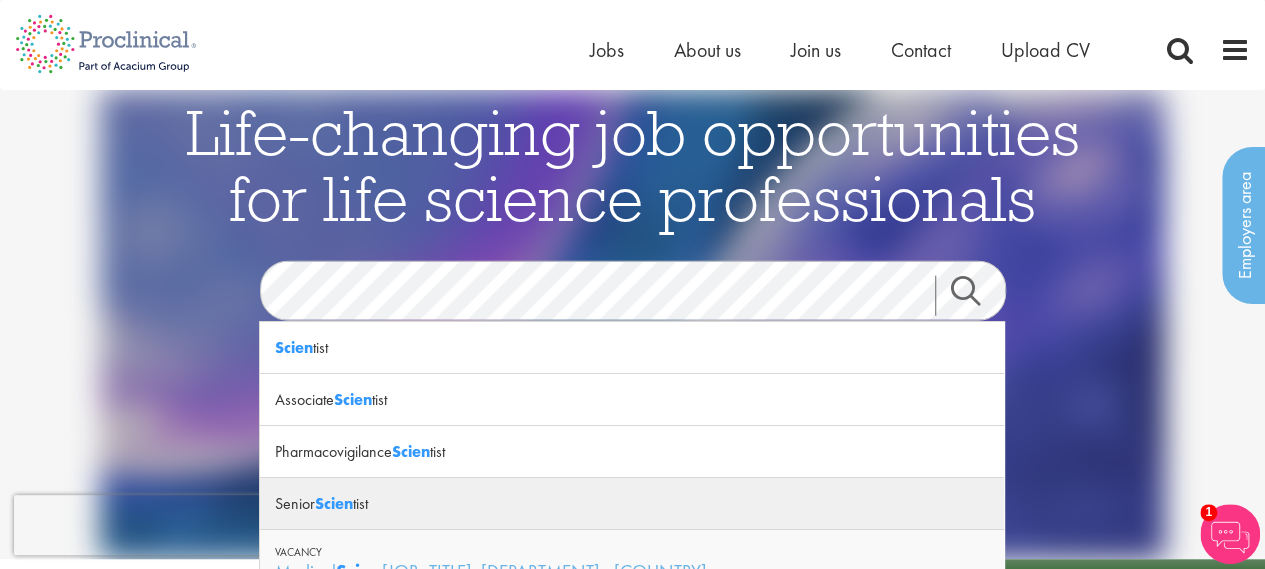 click on "This website uses cookies. By continuing to use this site, you are giving your consent to cookies being used. See our  Privacy policy  for more info.
Home
Jobs
About us
Join us
Contact
Upload CV" at bounding box center [632, 1865] 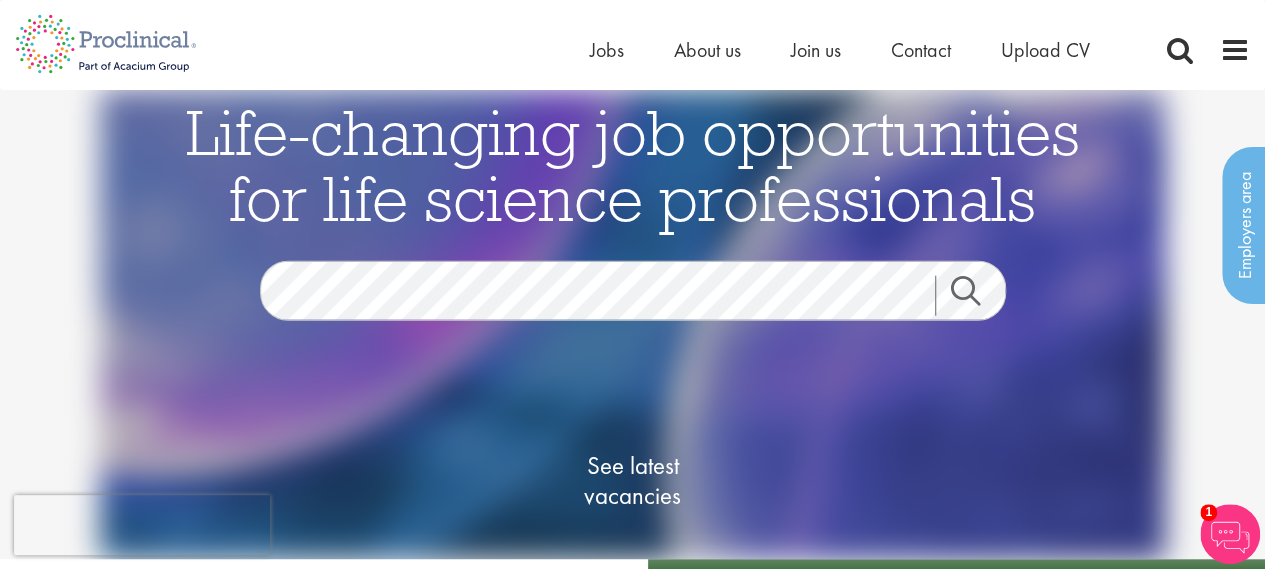 click on "This website uses cookies. By continuing to use this site, you are giving your consent to cookies being used. See our  Privacy policy  for more info.
Home
Jobs
About us
Join us
Contact
Upload CV" at bounding box center [632, 1865] 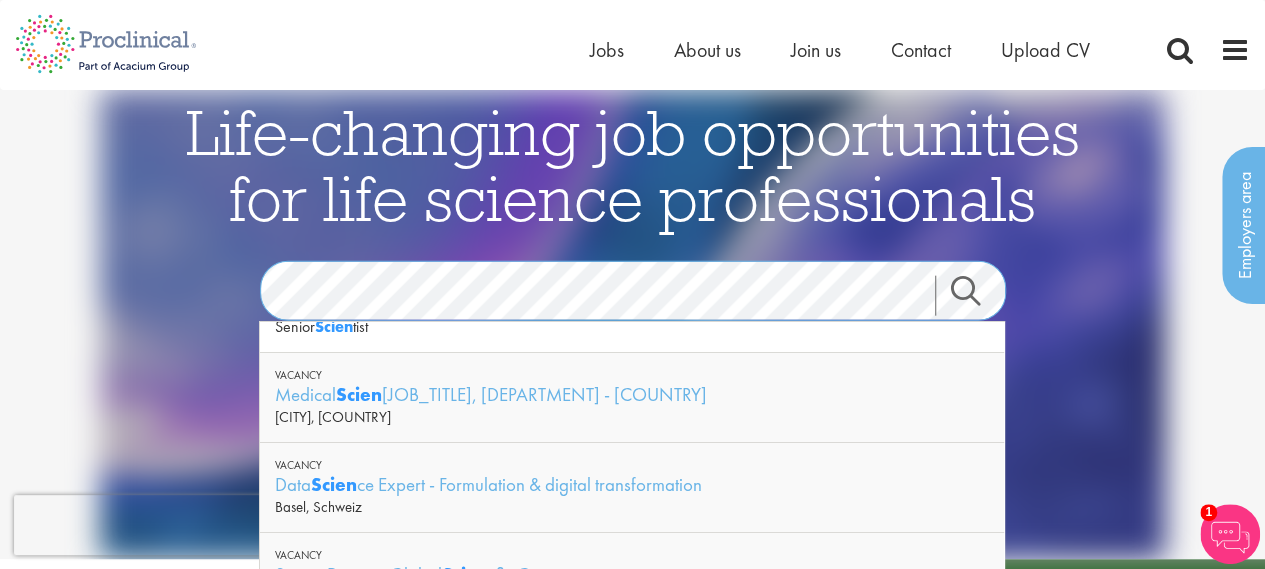 scroll, scrollTop: 170, scrollLeft: 0, axis: vertical 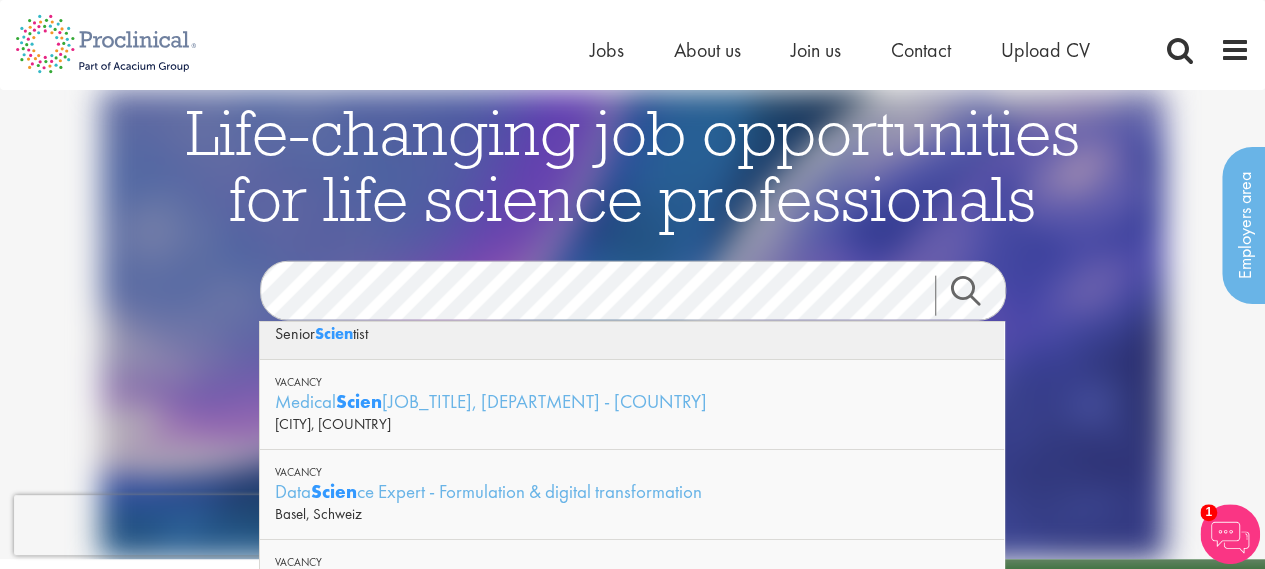 click on "This website uses cookies. By continuing to use this site, you are giving your consent to cookies being used. See our  Privacy policy  for more info.
Home
Jobs
About us
Join us
Contact
Upload CV" at bounding box center [632, 1865] 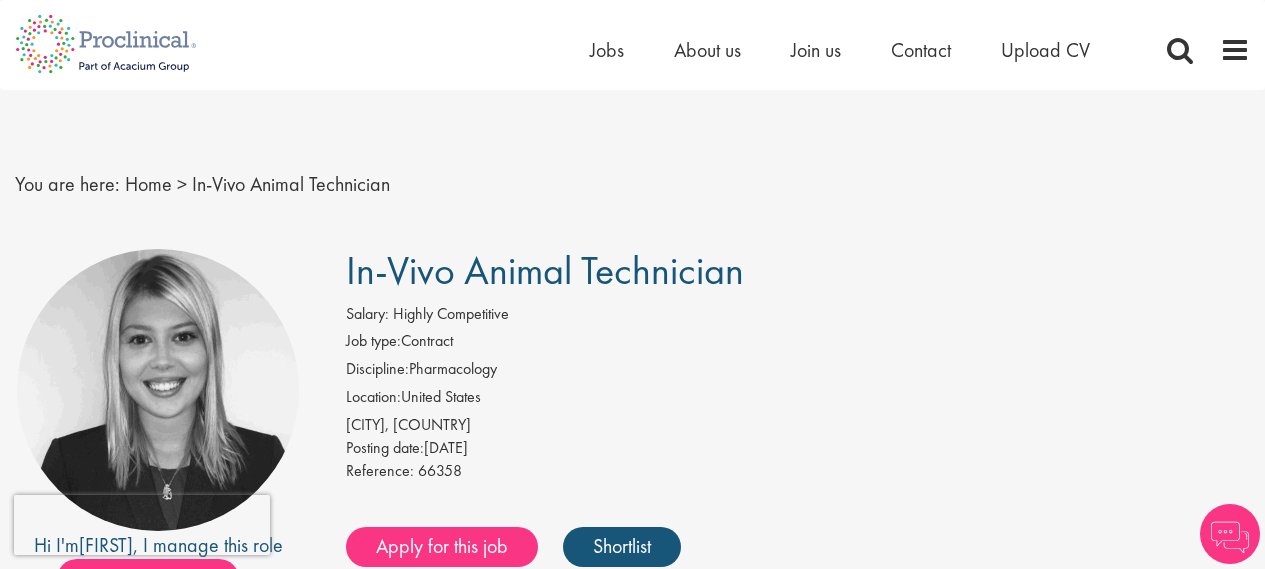 scroll, scrollTop: 0, scrollLeft: 0, axis: both 